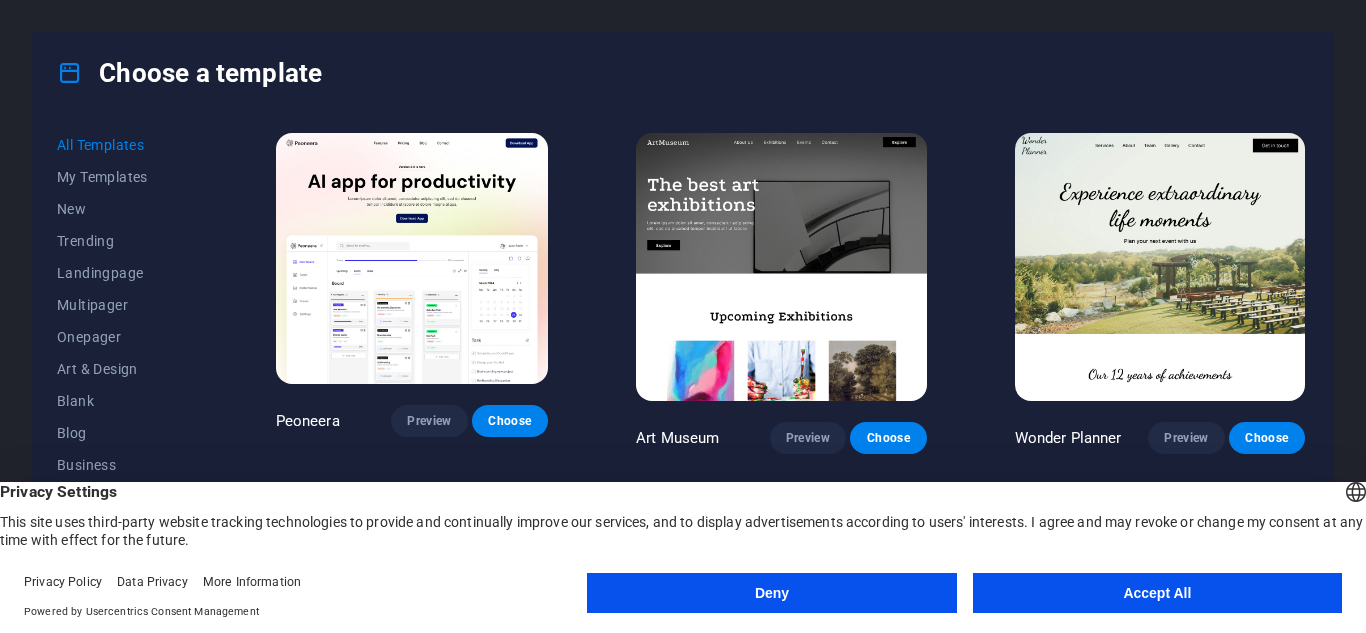 scroll, scrollTop: 0, scrollLeft: 0, axis: both 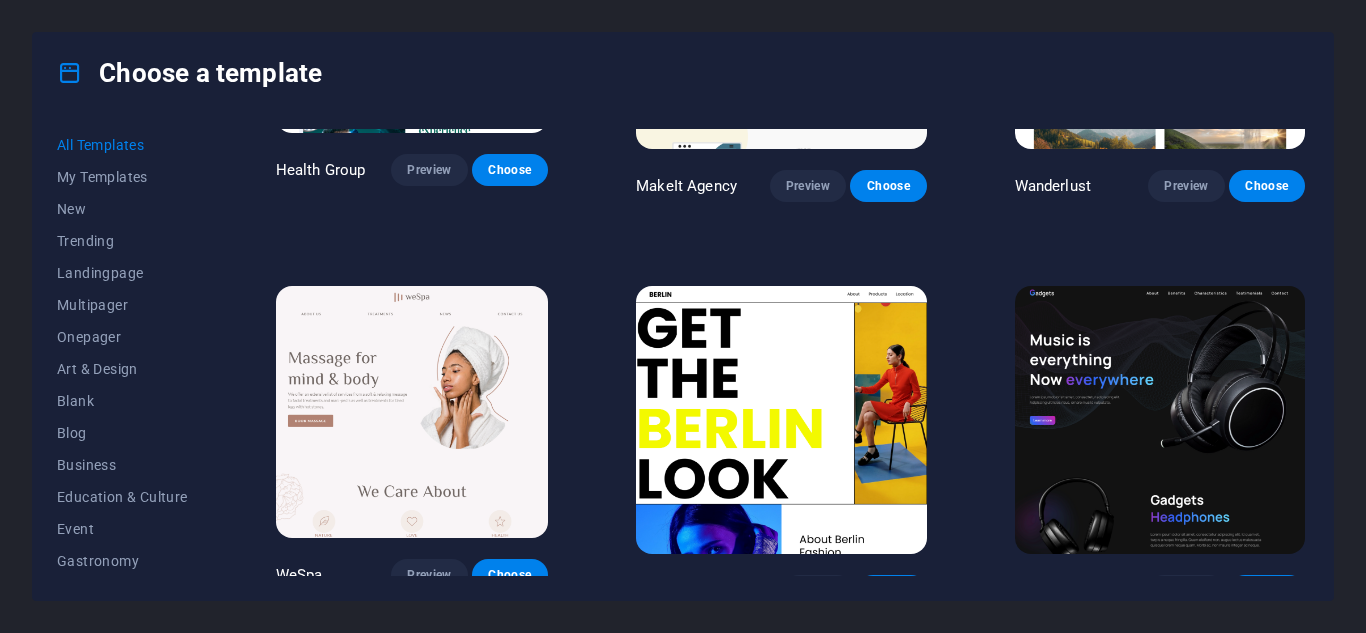 click at bounding box center (1160, 420) 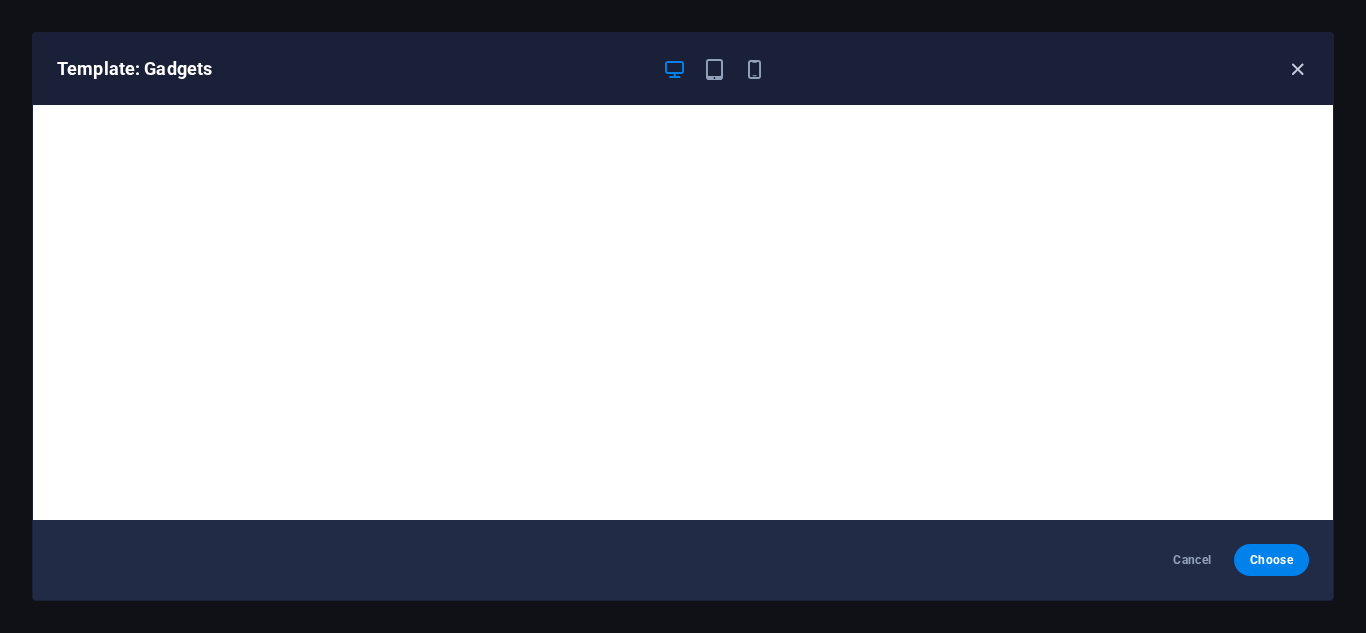 click at bounding box center (1297, 69) 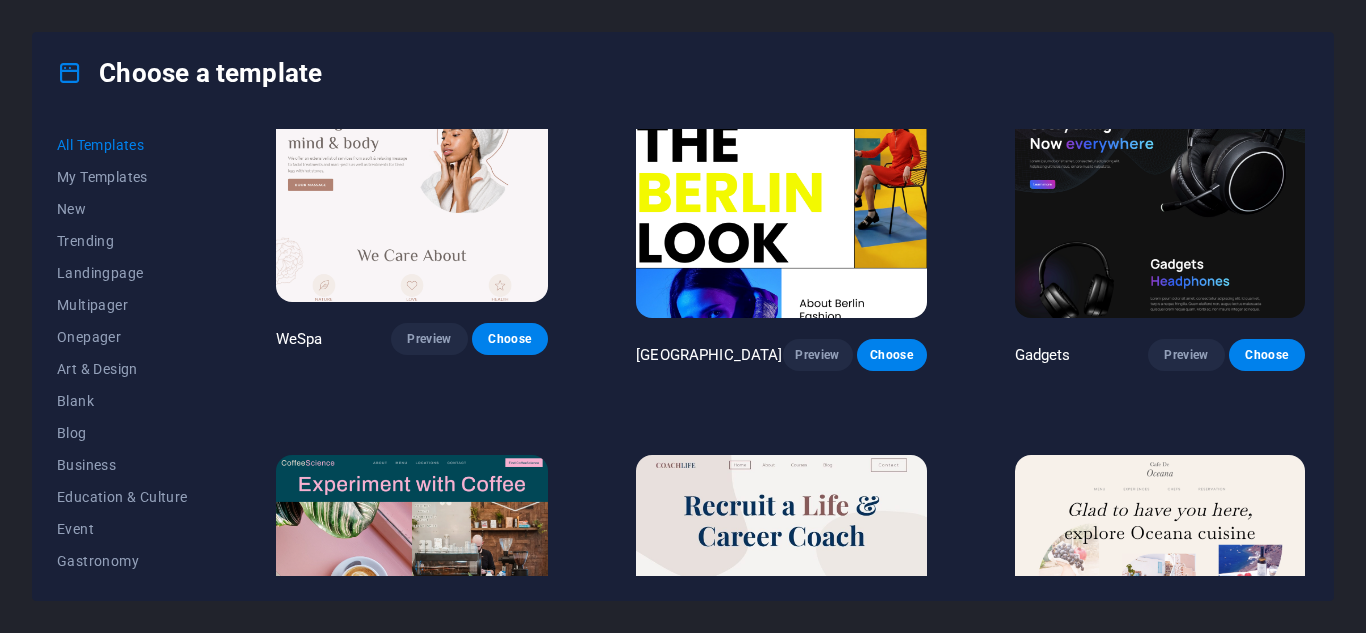 scroll, scrollTop: 4200, scrollLeft: 0, axis: vertical 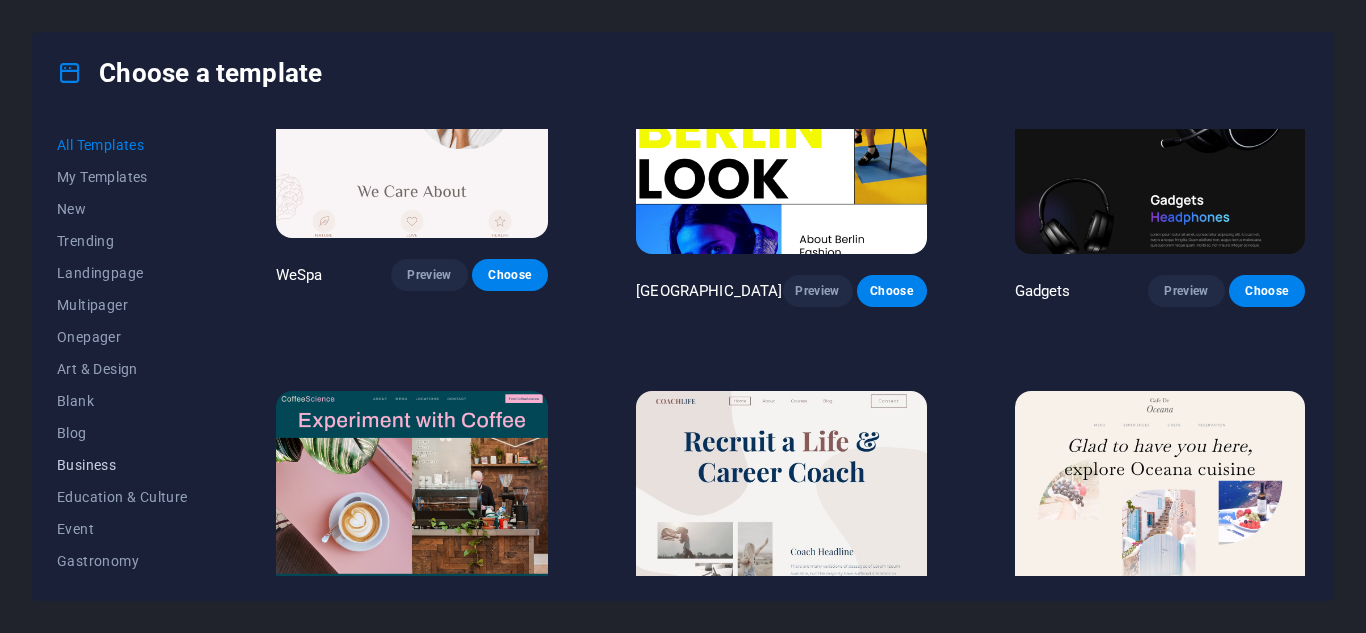 click on "Business" at bounding box center [122, 465] 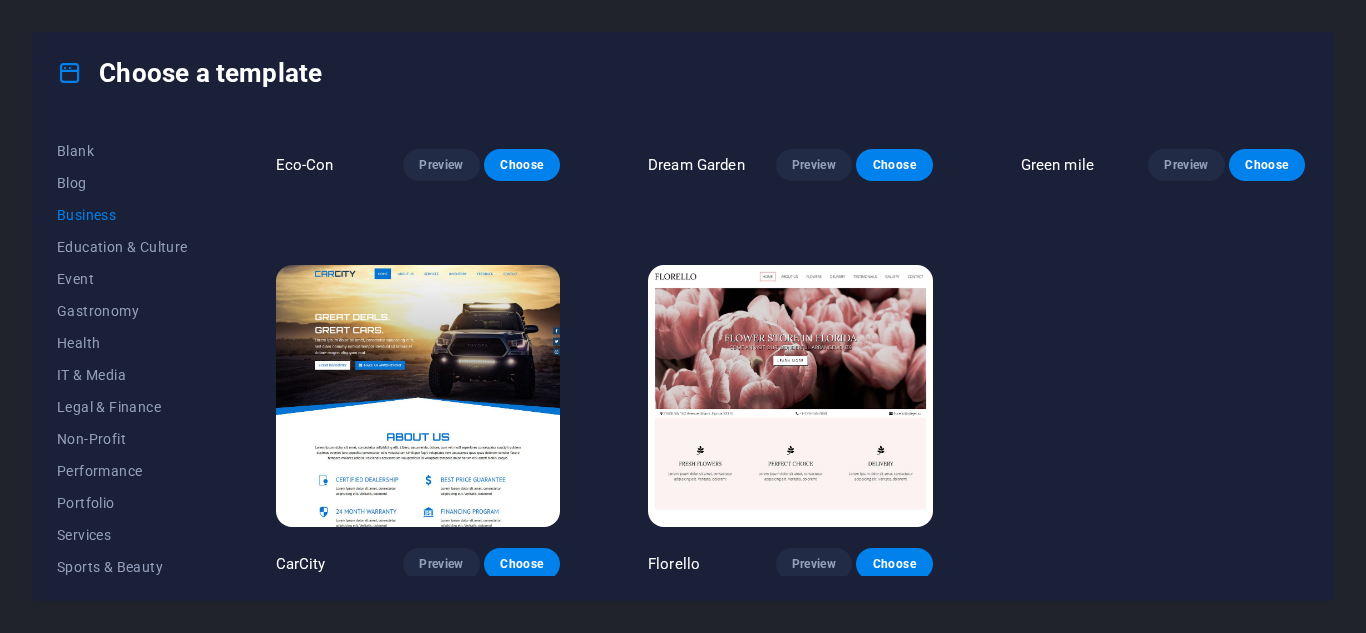 scroll, scrollTop: 255, scrollLeft: 0, axis: vertical 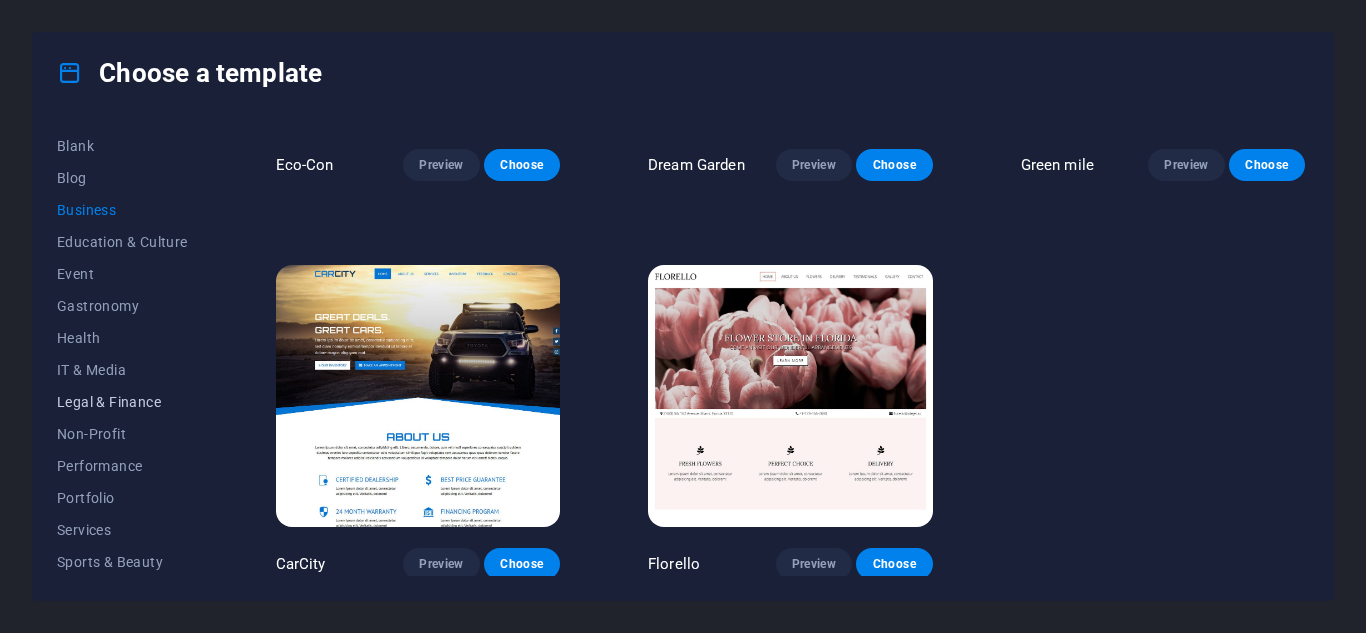 click on "Legal & Finance" at bounding box center [122, 402] 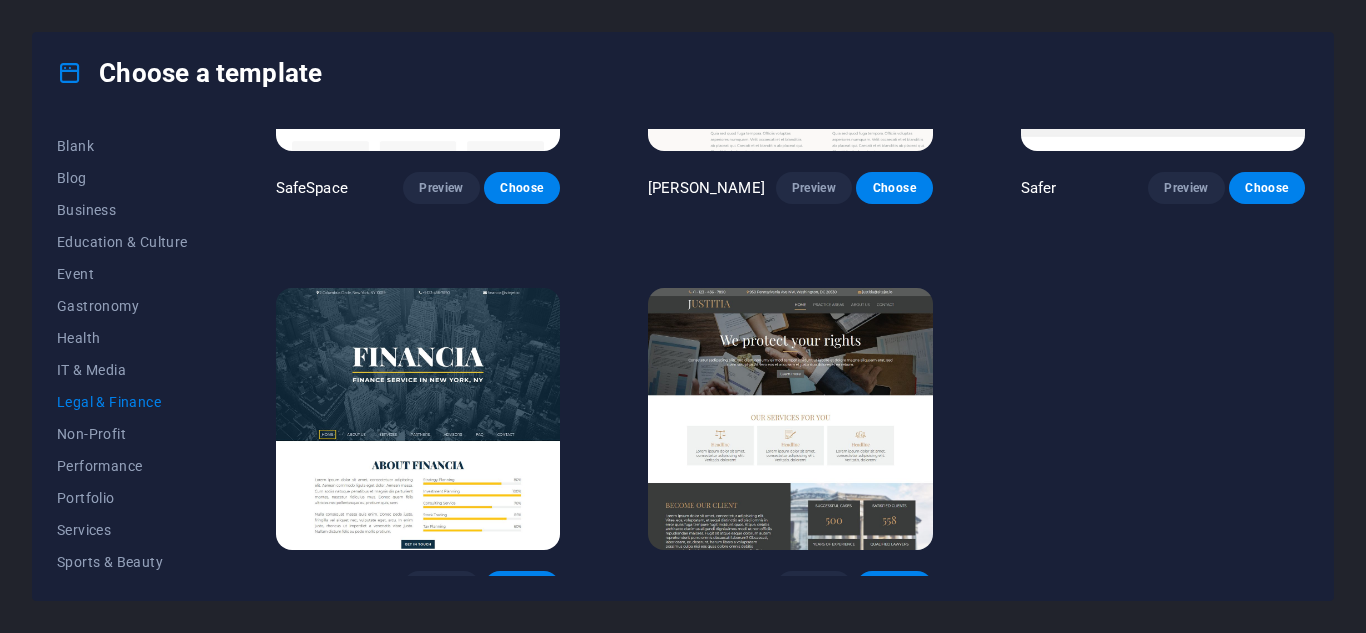 scroll, scrollTop: 267, scrollLeft: 0, axis: vertical 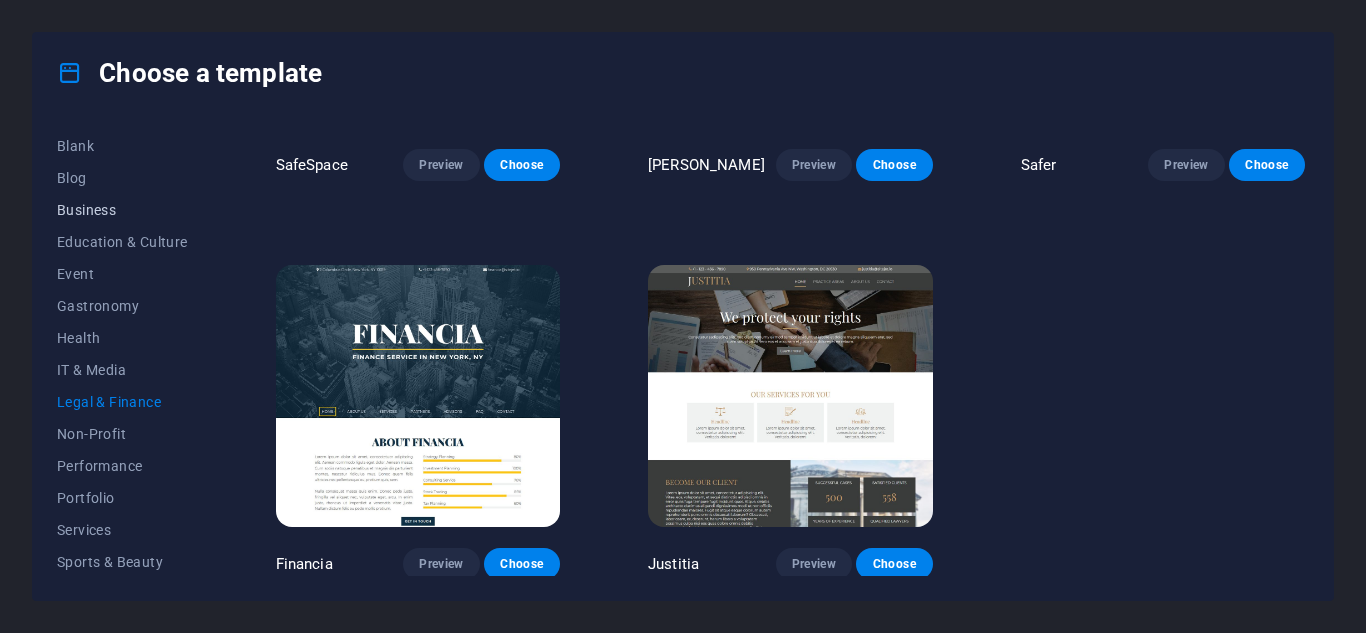 click on "Business" at bounding box center [122, 210] 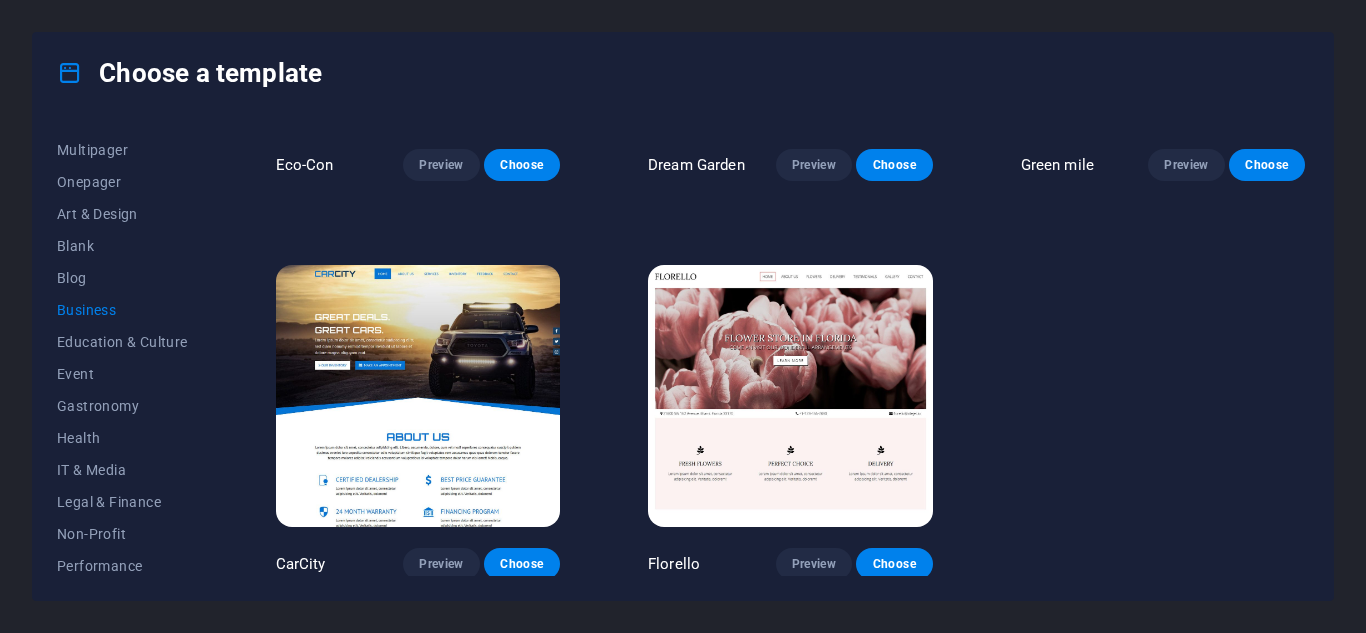 scroll, scrollTop: 55, scrollLeft: 0, axis: vertical 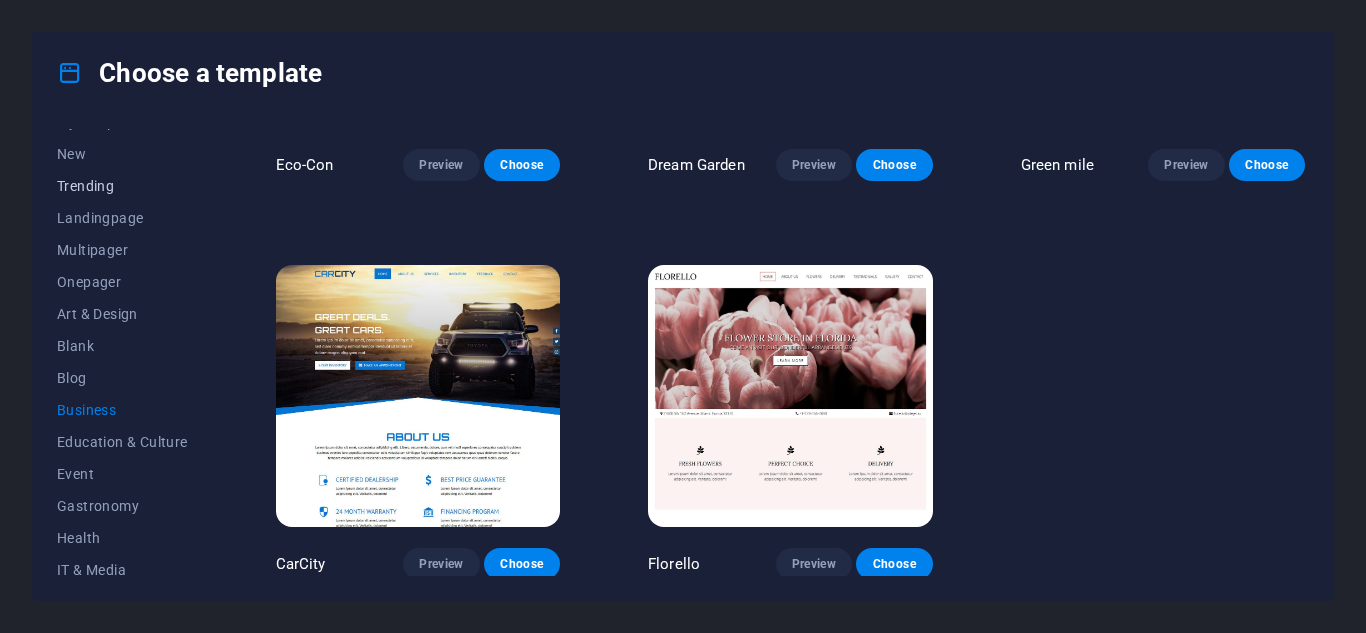 click on "Trending" at bounding box center [122, 186] 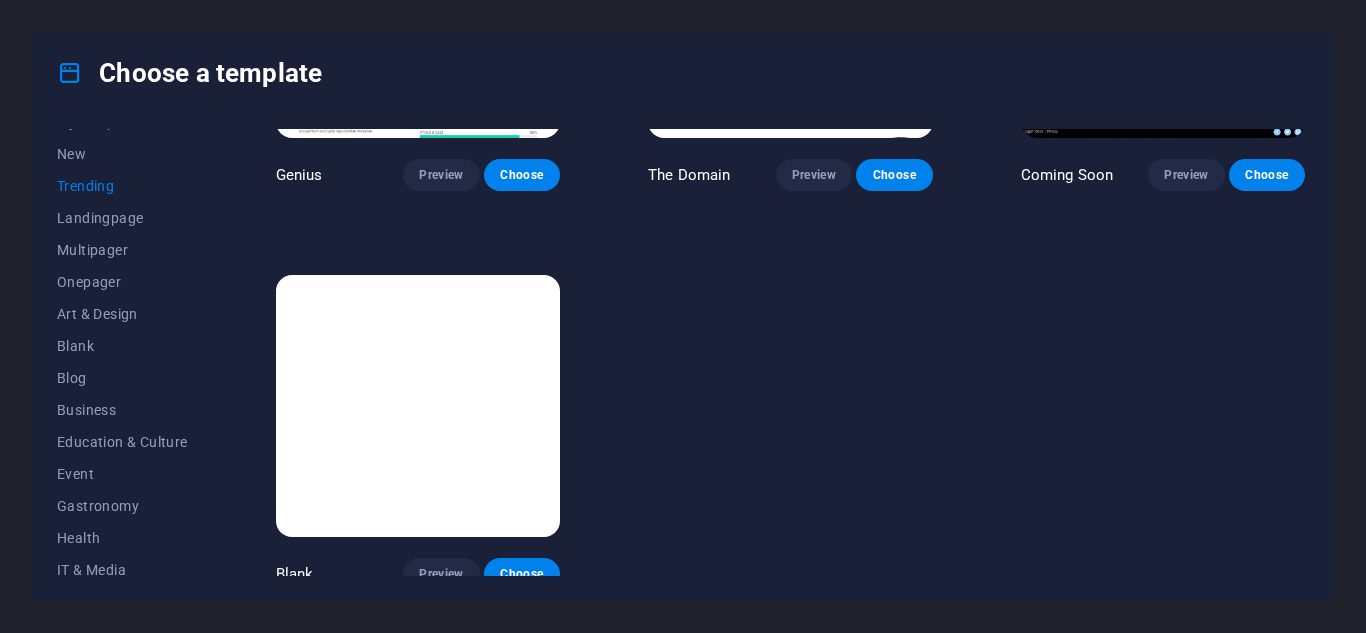 scroll, scrollTop: 1854, scrollLeft: 0, axis: vertical 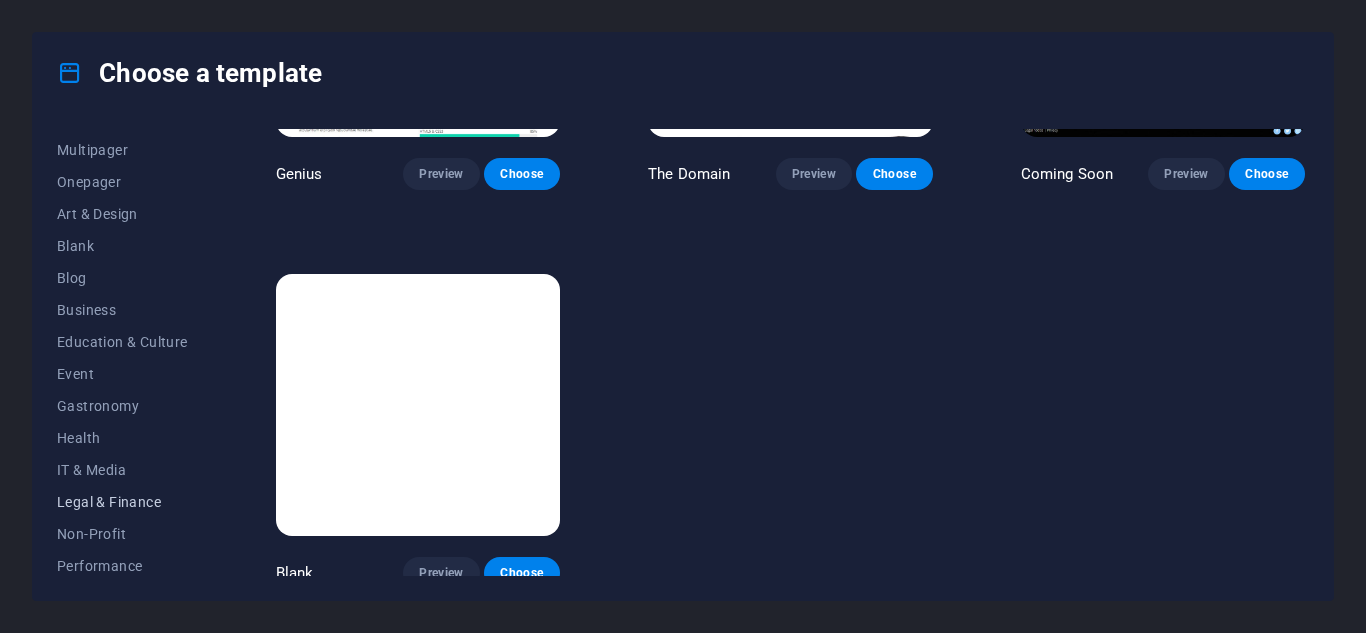 click on "Legal & Finance" at bounding box center [122, 502] 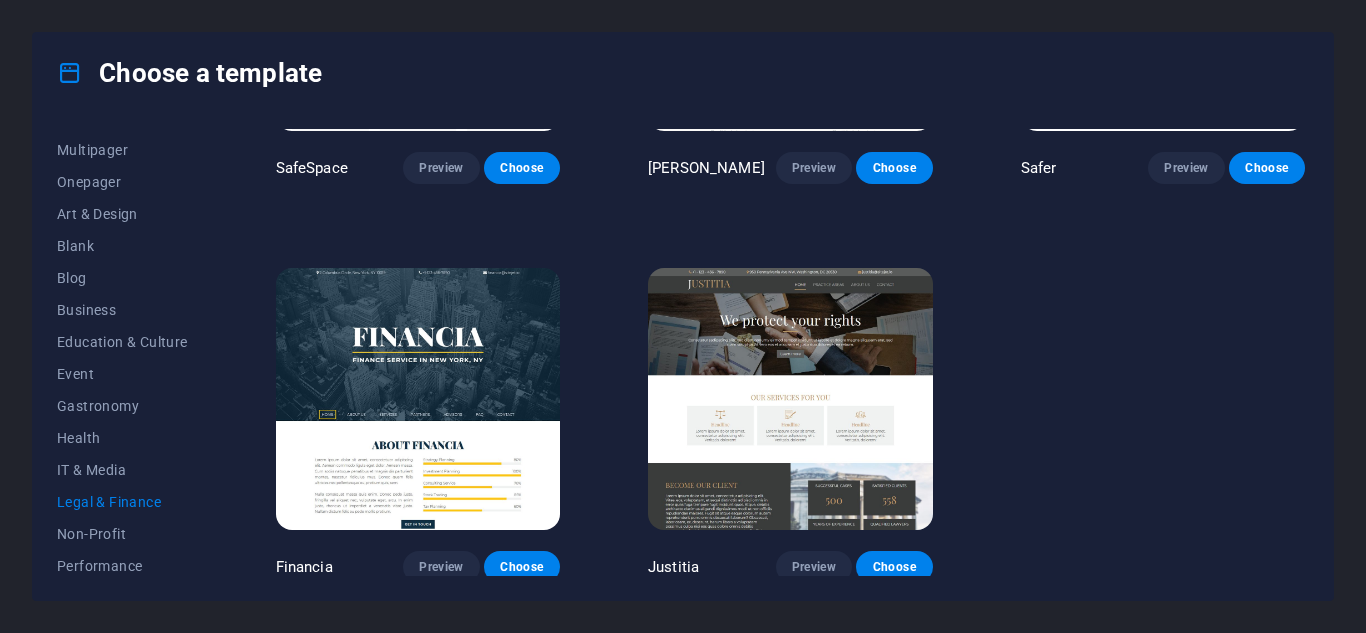 scroll, scrollTop: 267, scrollLeft: 0, axis: vertical 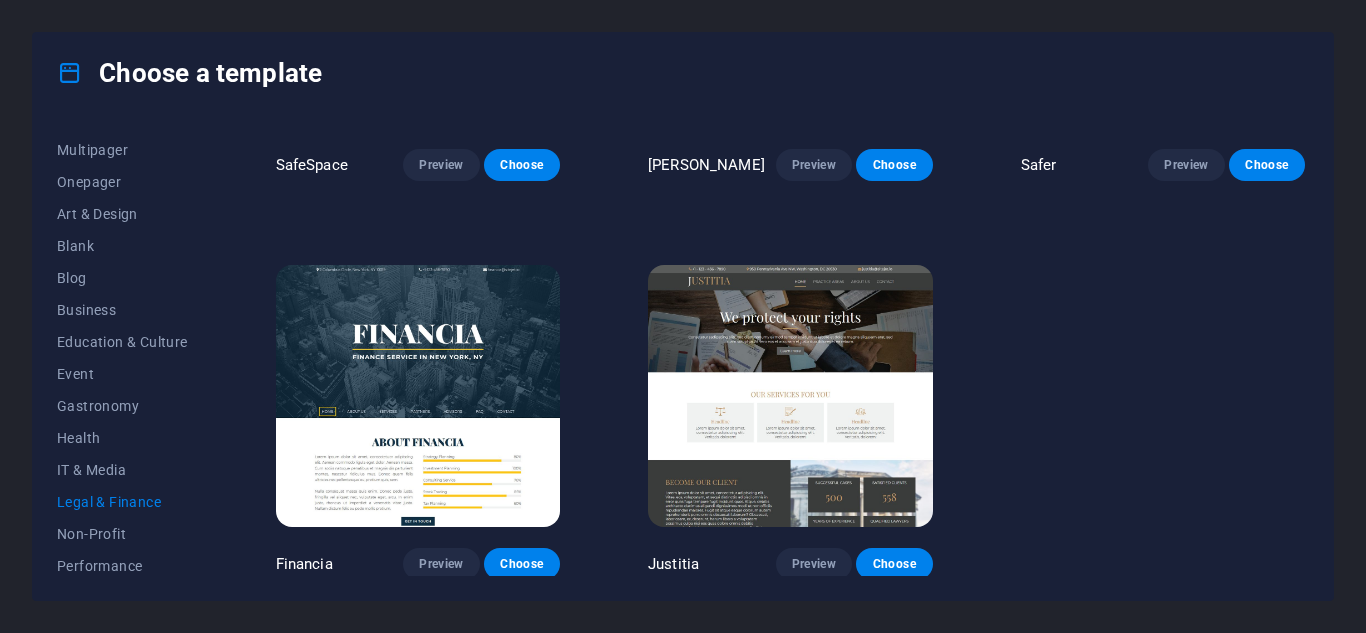 click at bounding box center (418, 396) 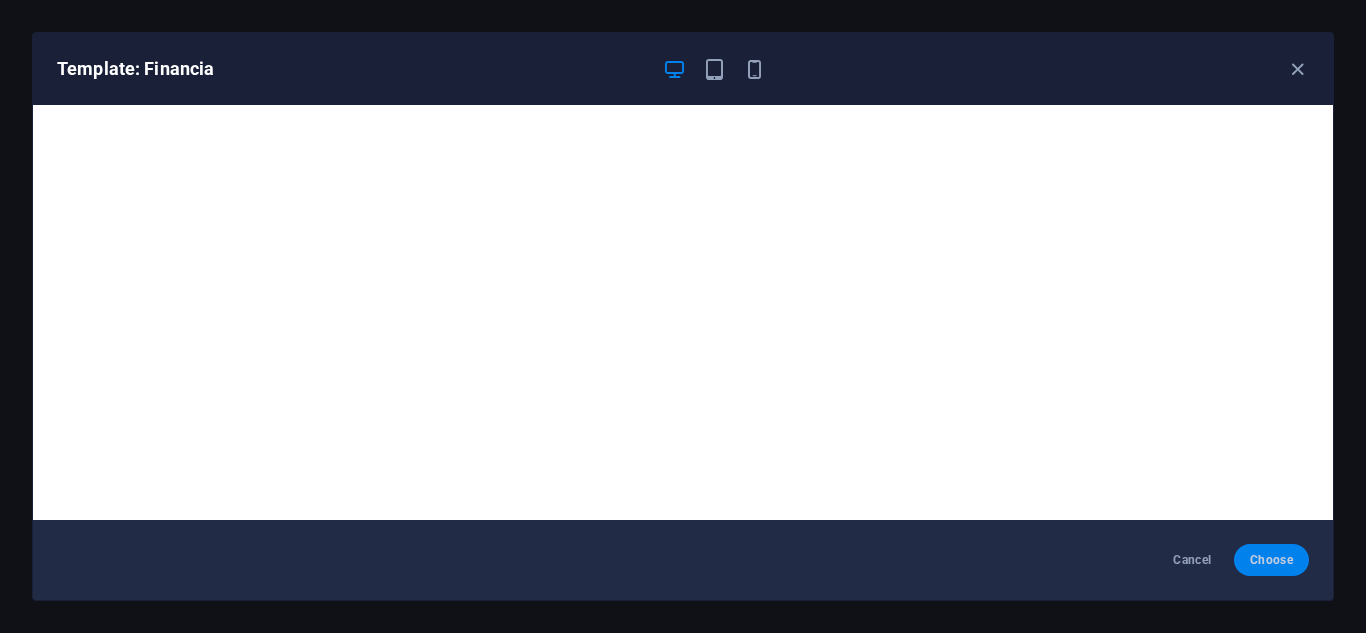 click on "Choose" at bounding box center [1271, 560] 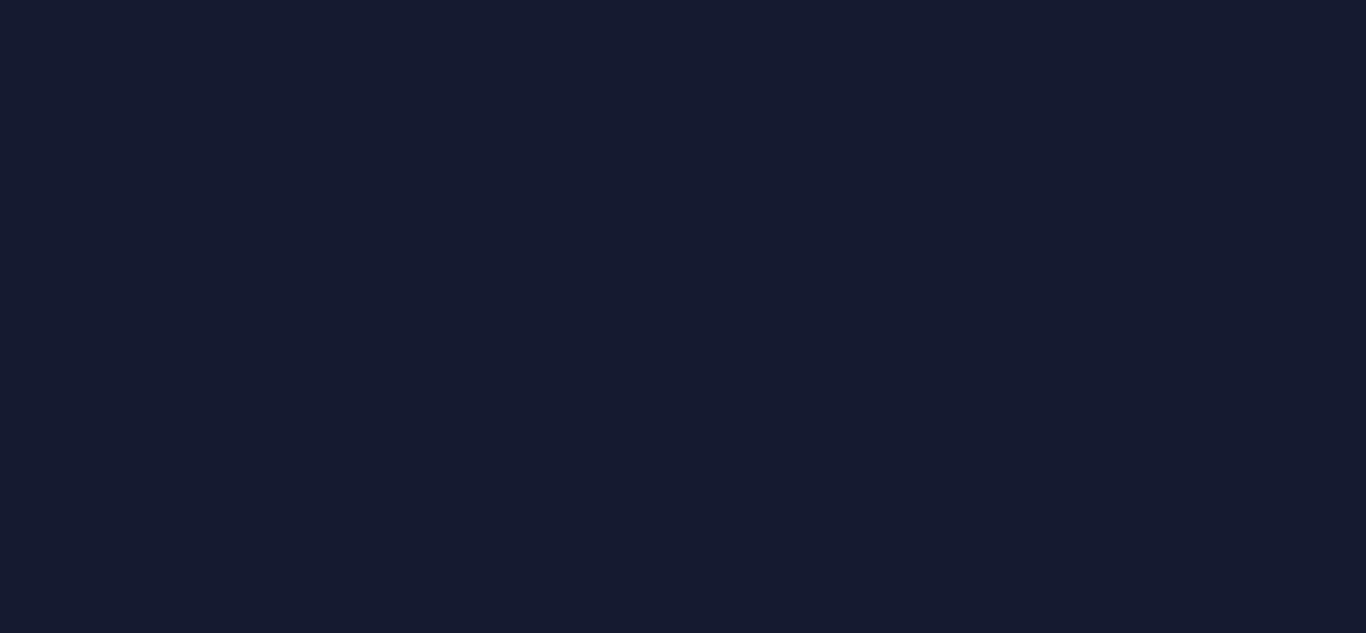 scroll, scrollTop: 0, scrollLeft: 0, axis: both 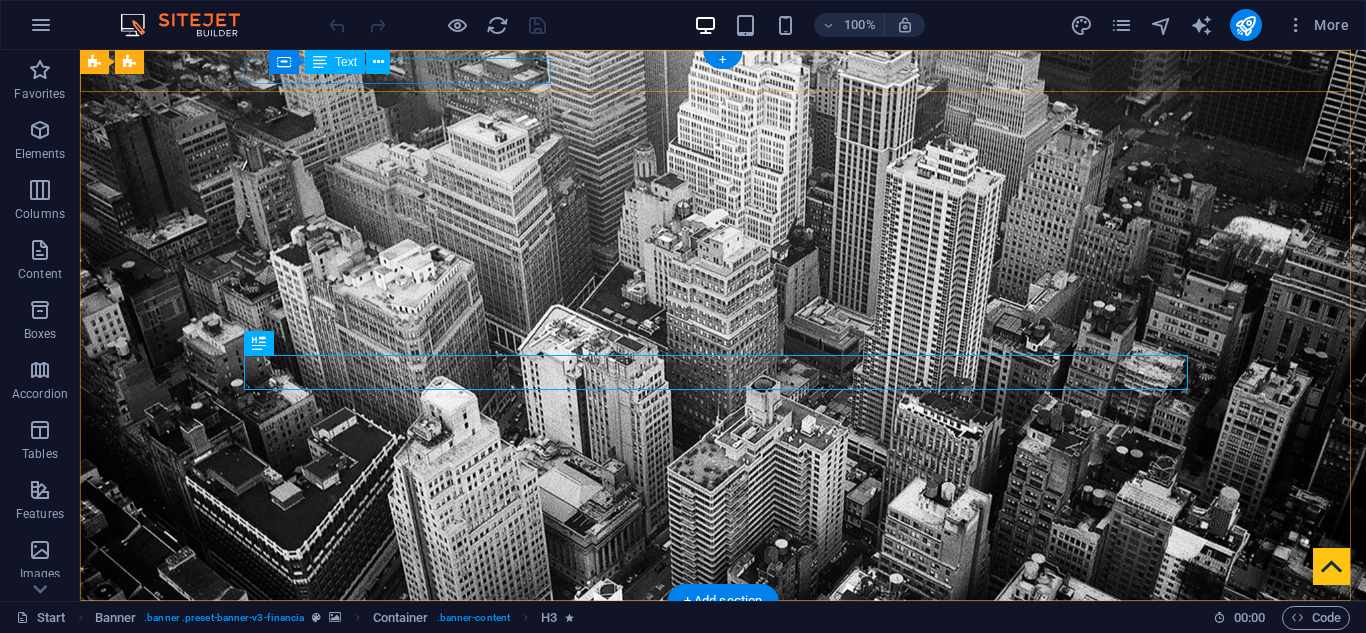 click on "[STREET_ADDRESS][US_STATE]" at bounding box center [715, 638] 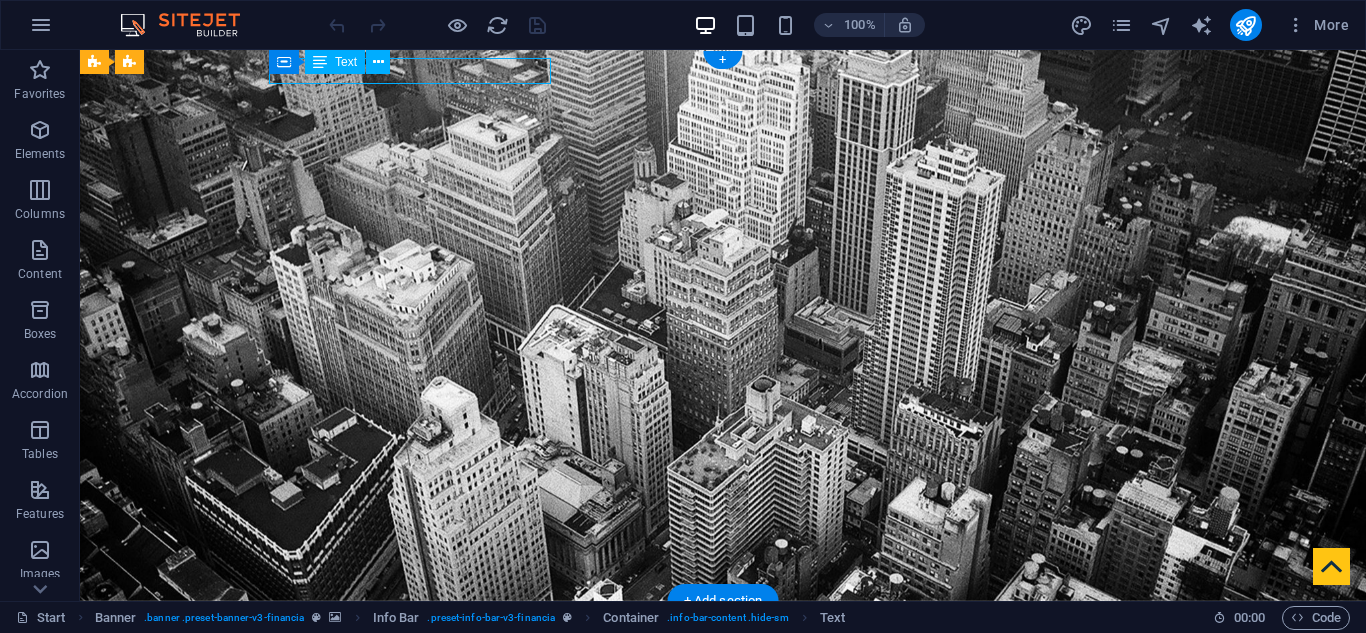 click on "[STREET_ADDRESS][US_STATE]" at bounding box center [715, 638] 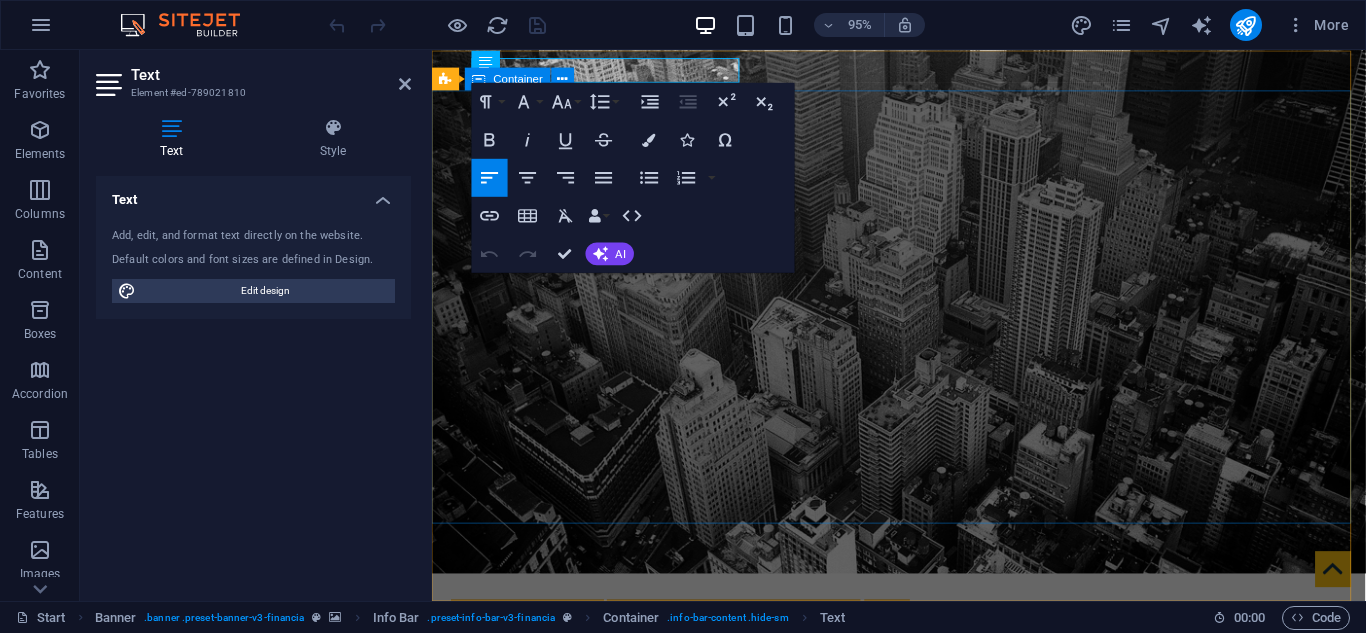 click on "Finance Service in  [US_STATE], [GEOGRAPHIC_DATA]" at bounding box center (923, 904) 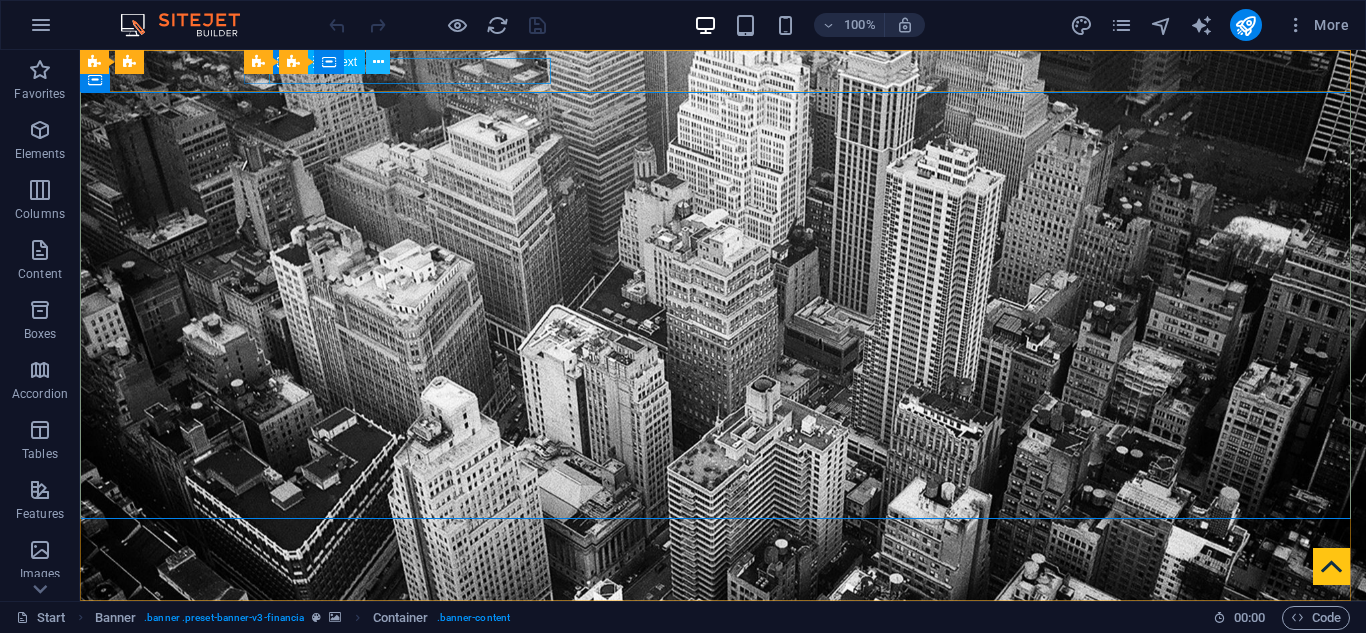click at bounding box center [378, 62] 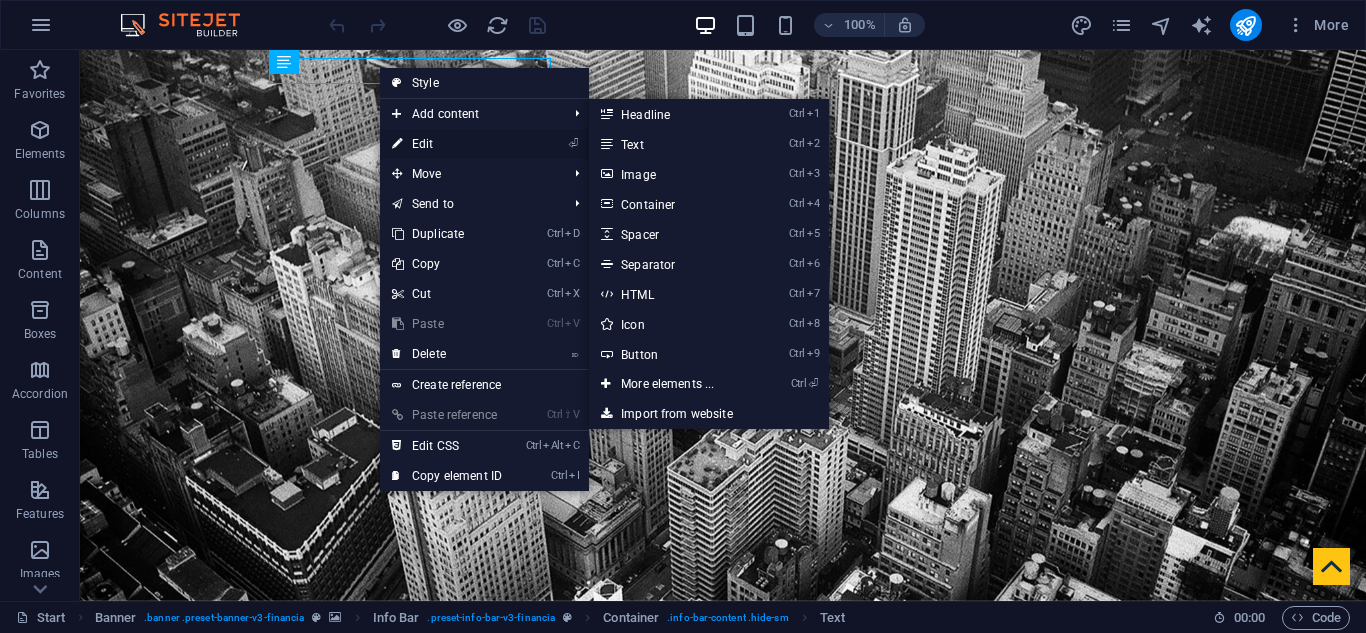 click on "⏎  Edit" at bounding box center (447, 144) 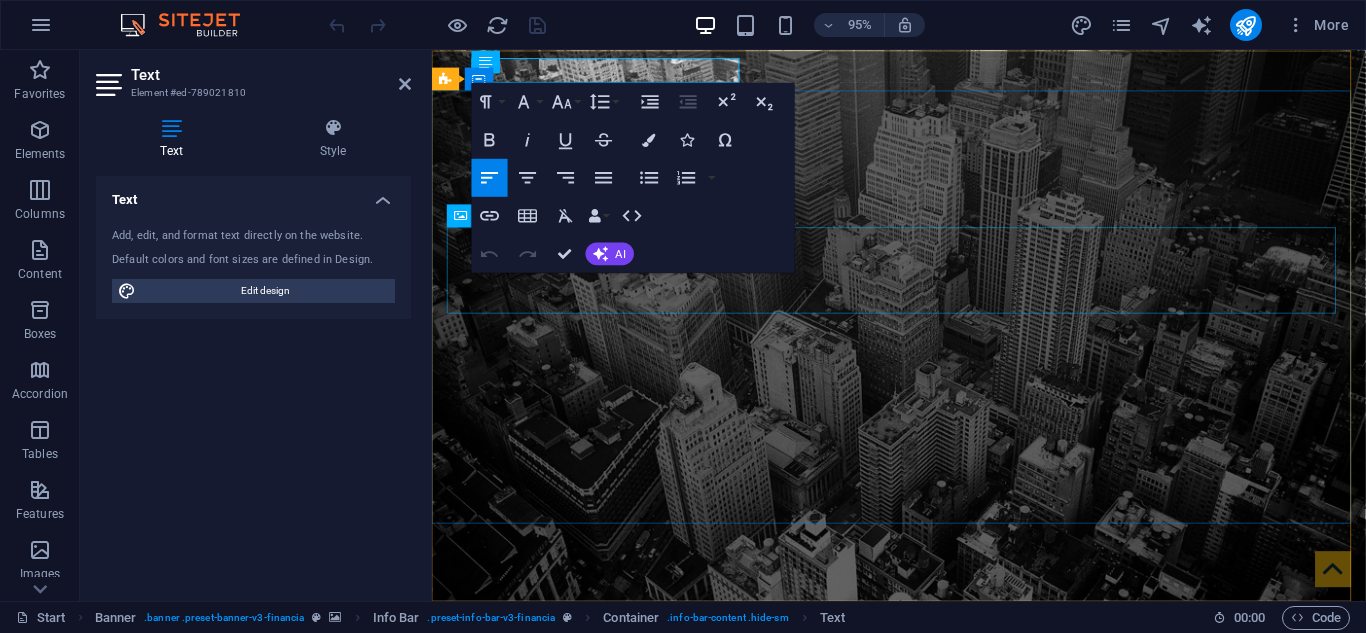 type 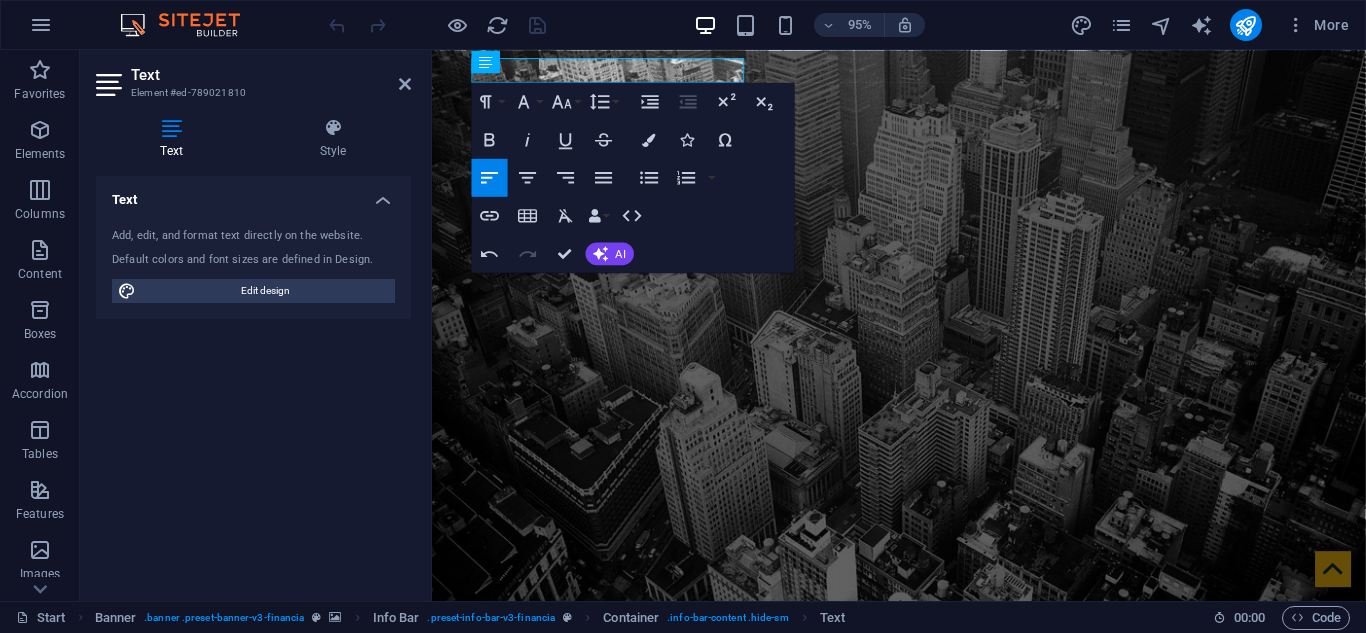 click at bounding box center [190, 25] 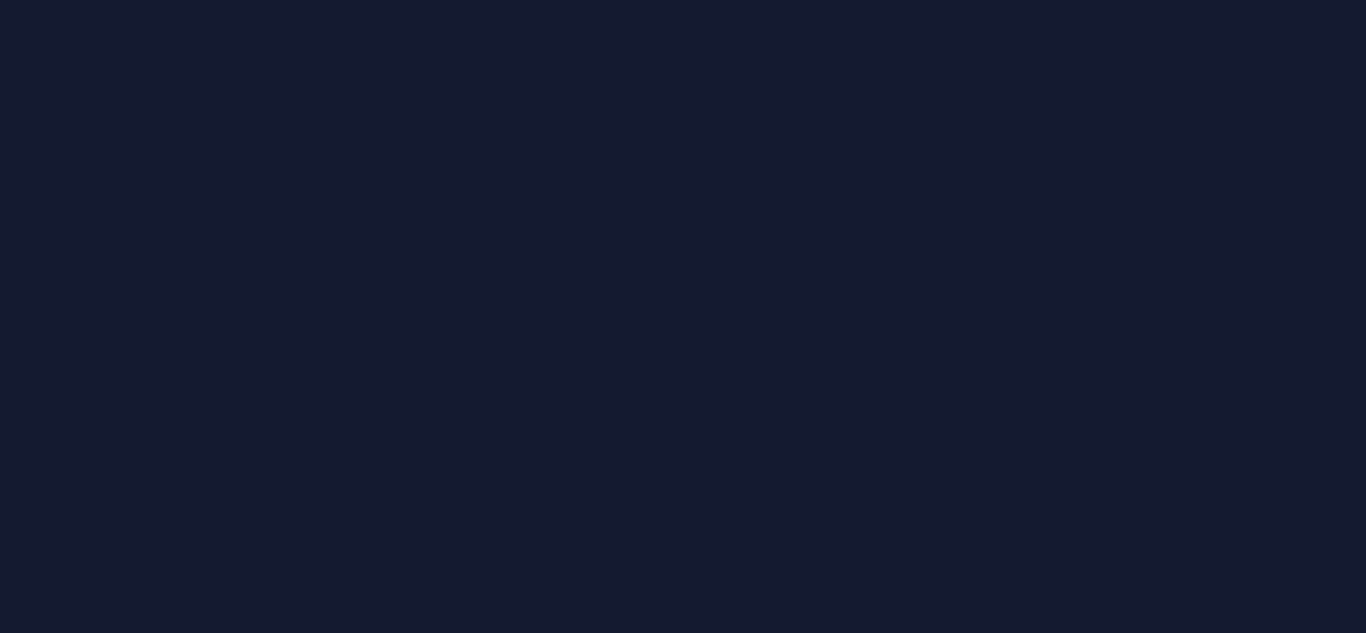 scroll, scrollTop: 0, scrollLeft: 0, axis: both 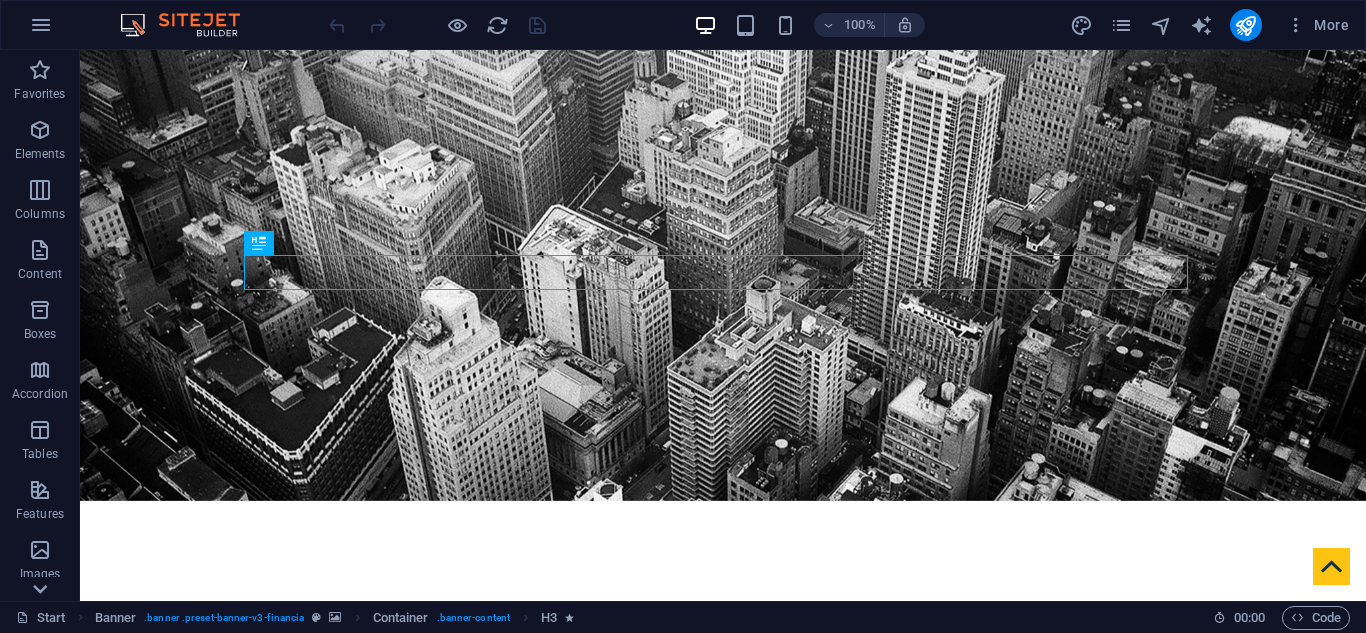 click 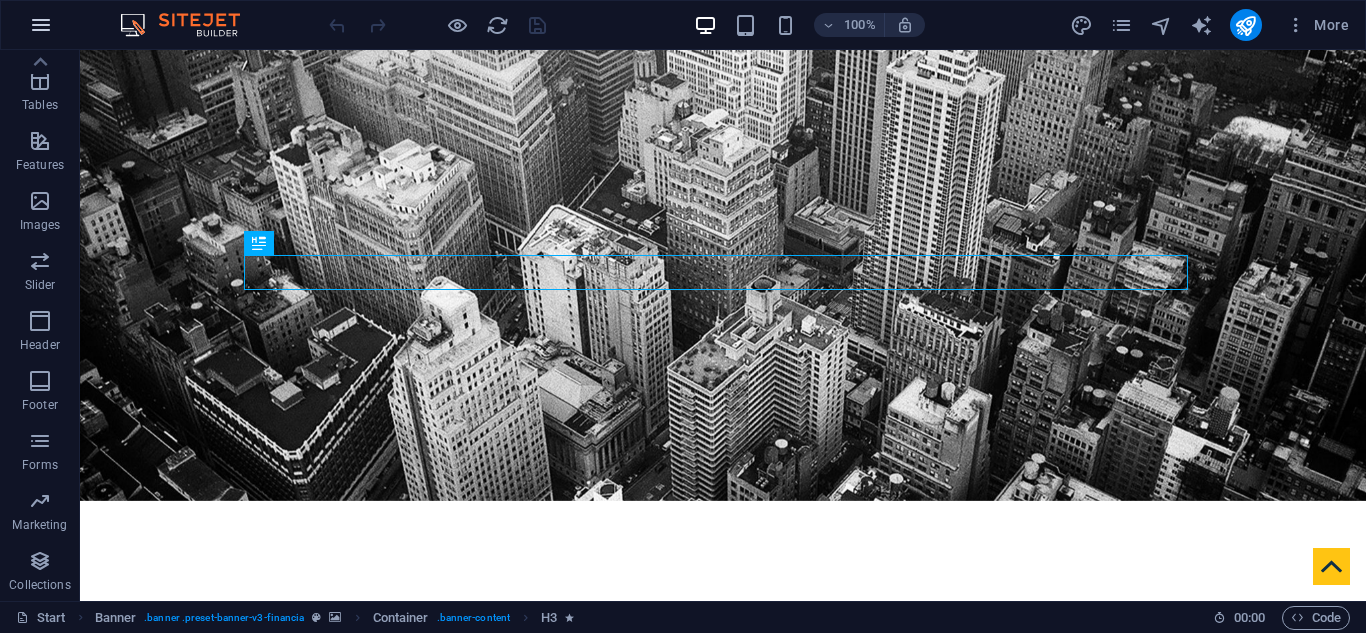 click at bounding box center [41, 25] 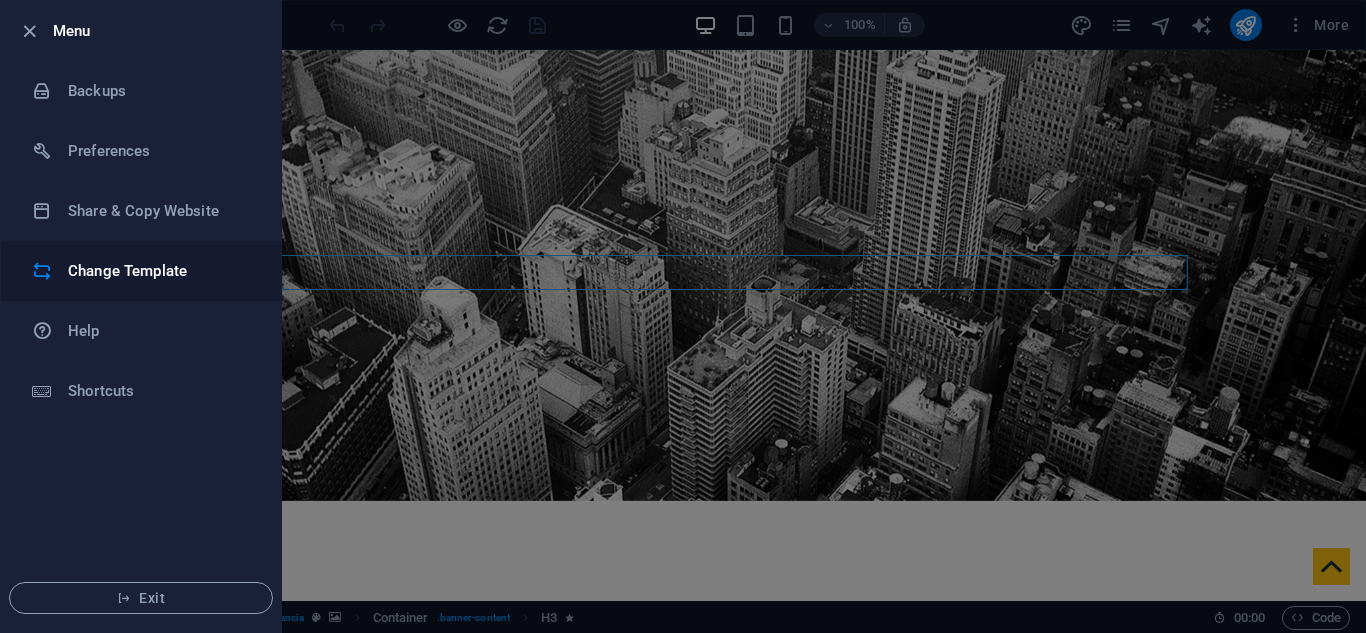 click on "Change Template" at bounding box center (160, 271) 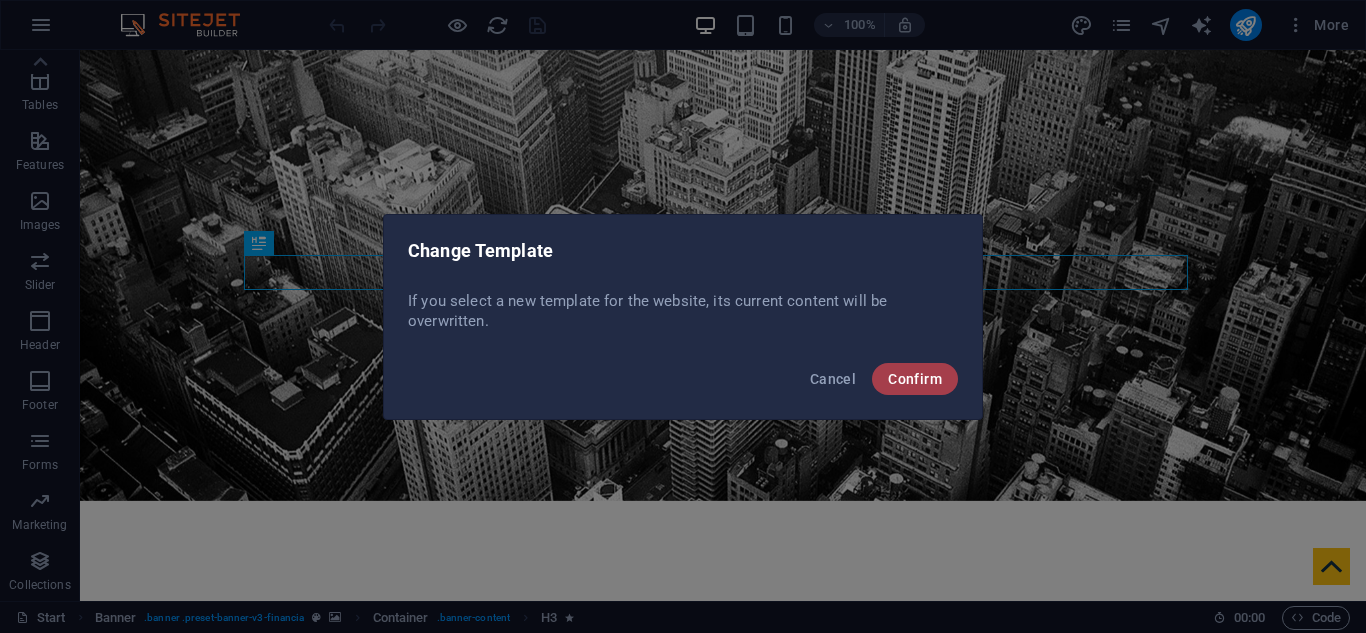 click on "Confirm" at bounding box center [915, 379] 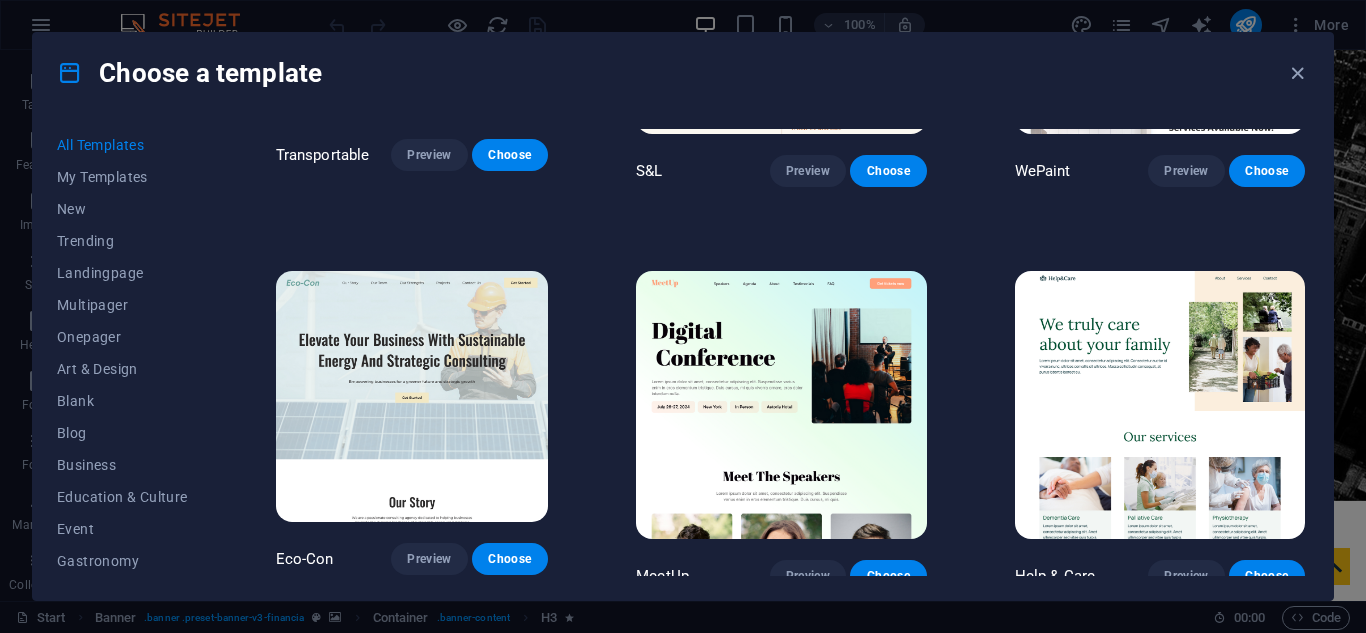 scroll, scrollTop: 700, scrollLeft: 0, axis: vertical 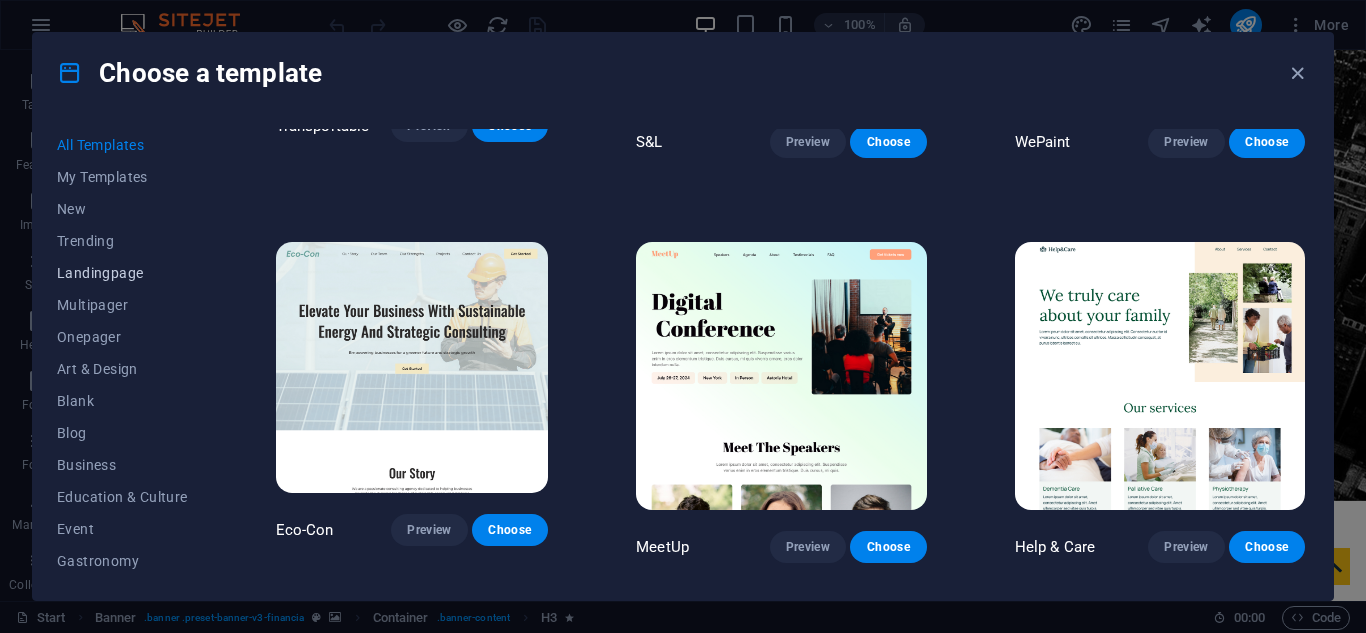 click on "Landingpage" at bounding box center (122, 273) 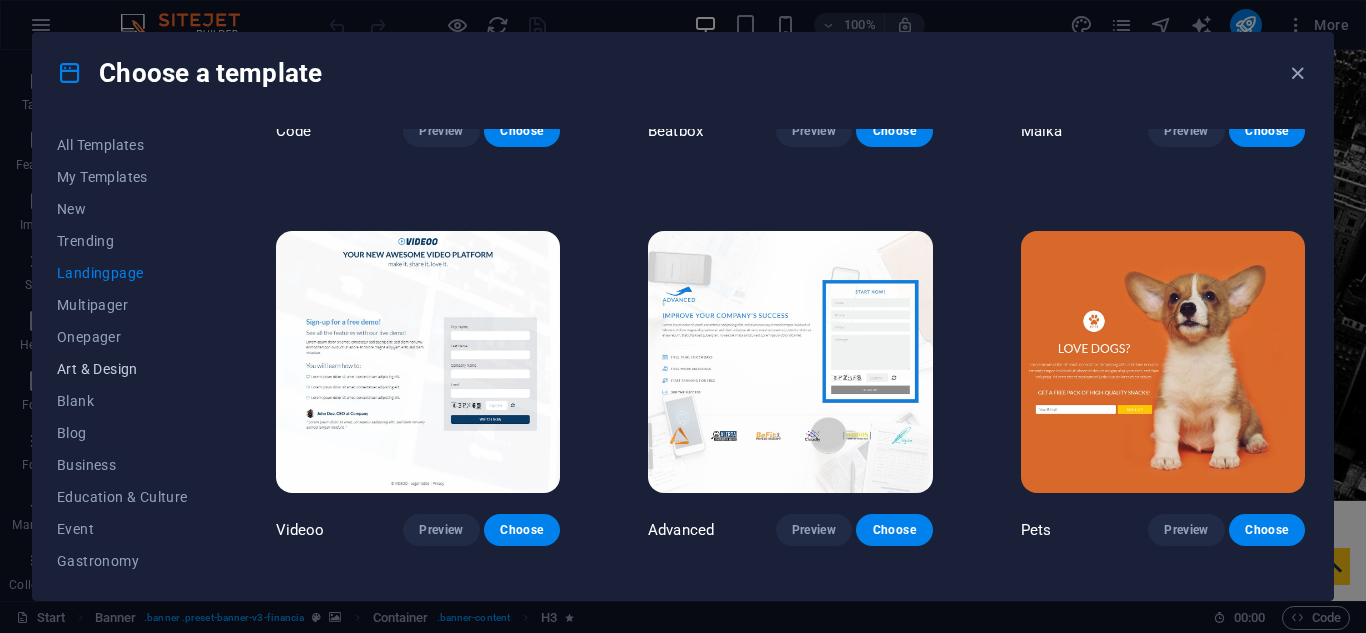 click on "Art & Design" at bounding box center (122, 369) 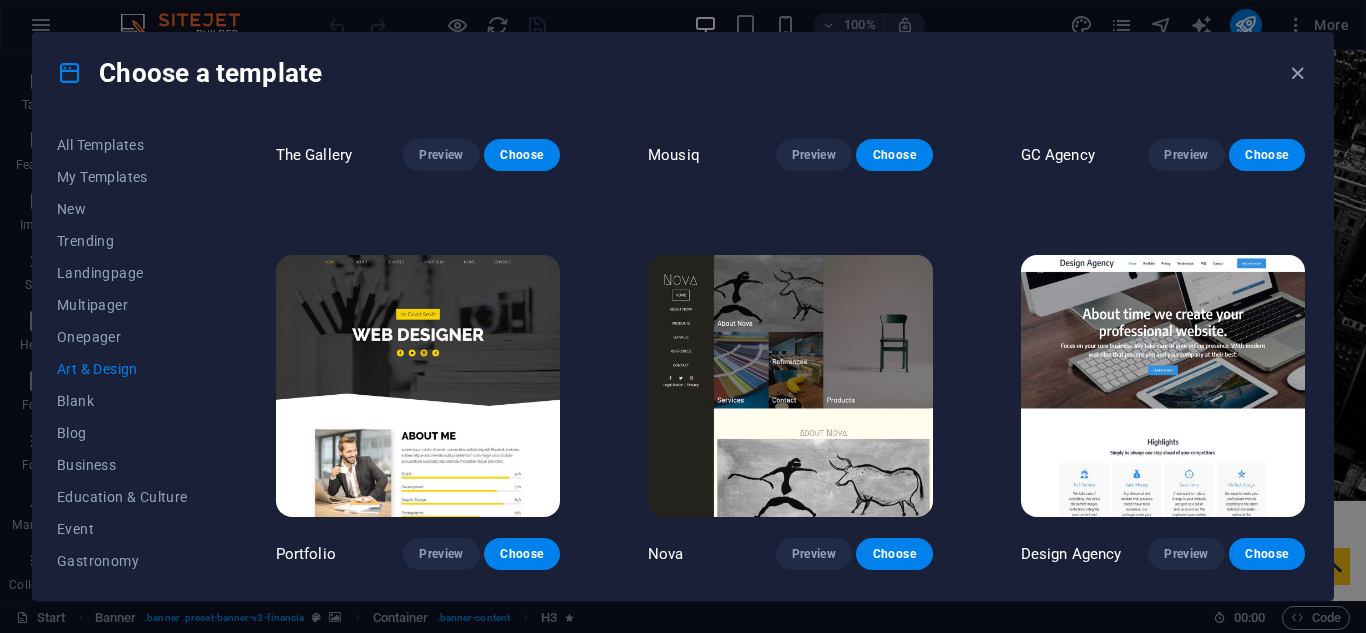 scroll, scrollTop: 1100, scrollLeft: 0, axis: vertical 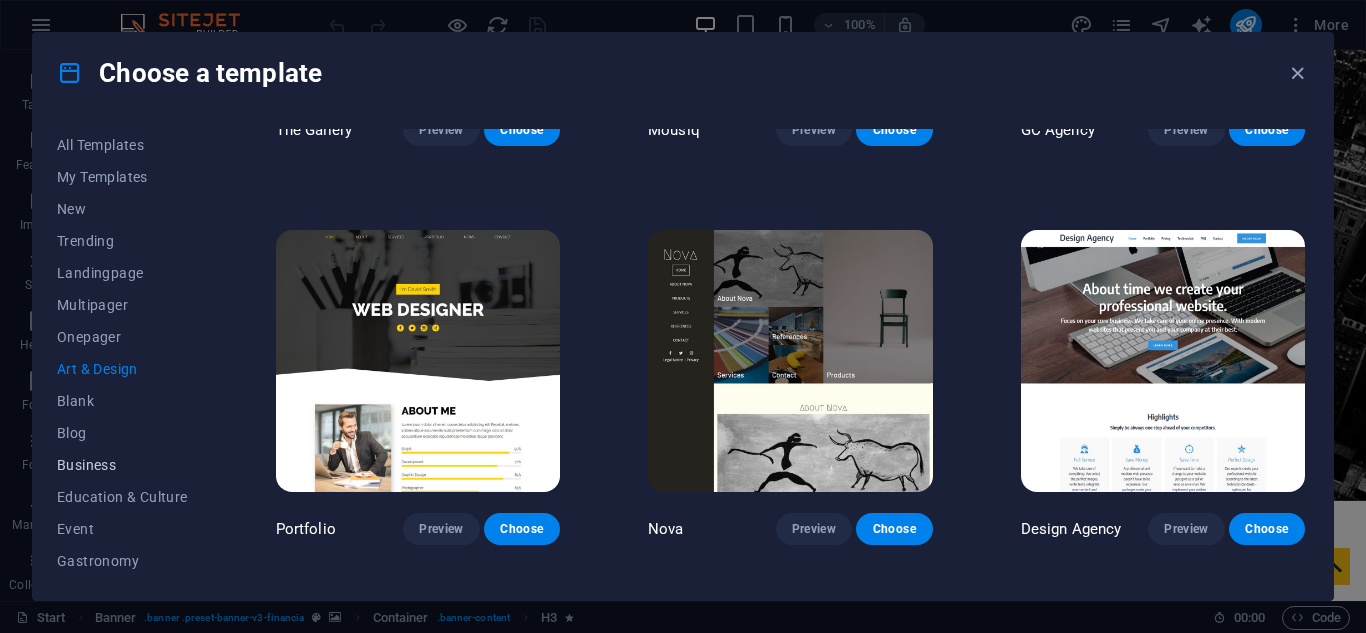 click on "Business" at bounding box center [122, 465] 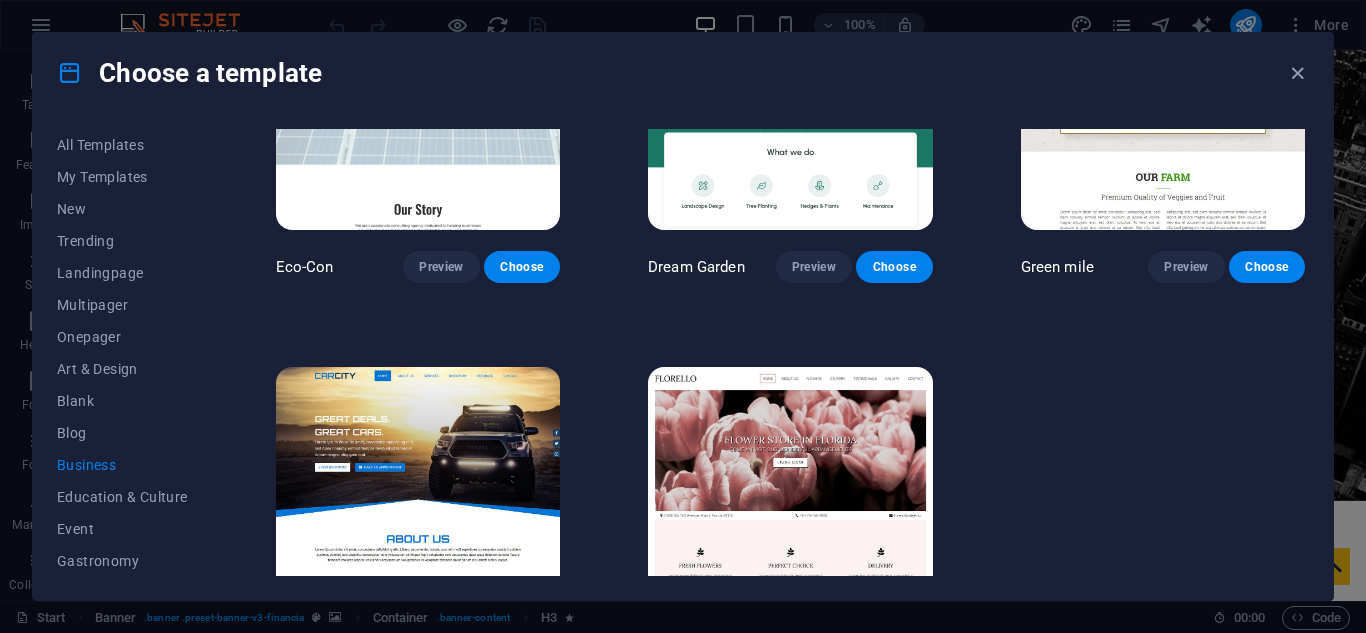 scroll, scrollTop: 200, scrollLeft: 0, axis: vertical 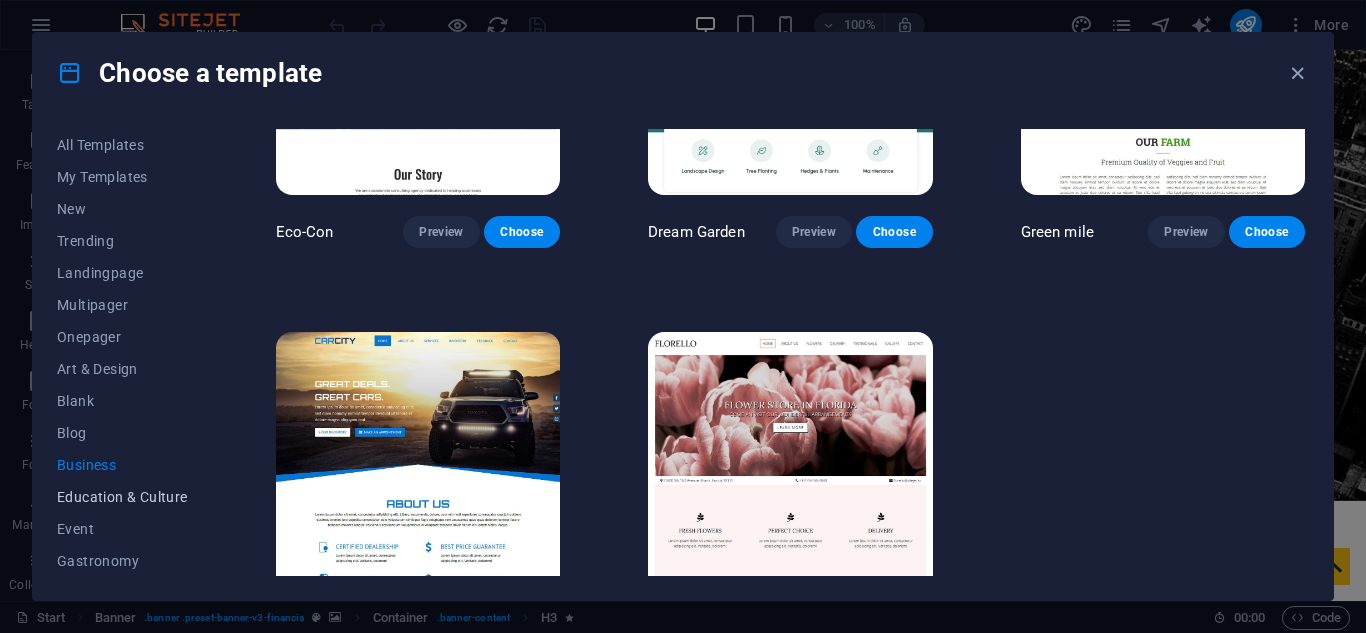 click on "Education & Culture" at bounding box center (122, 497) 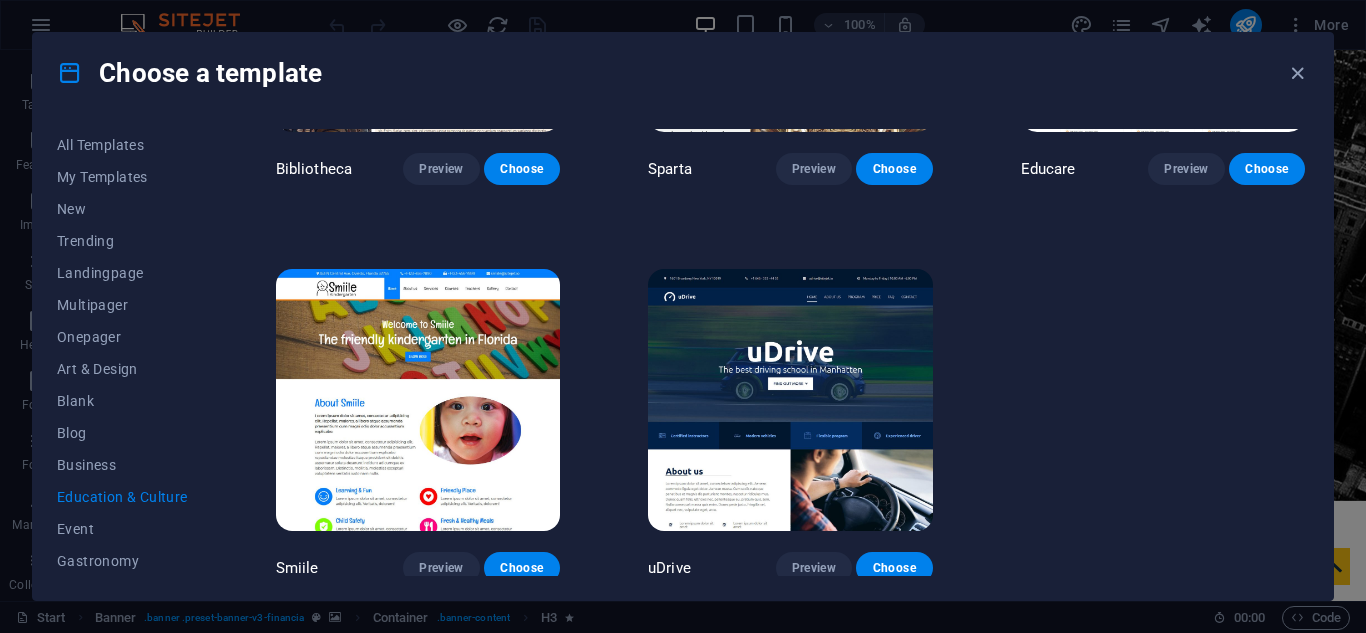 scroll, scrollTop: 663, scrollLeft: 0, axis: vertical 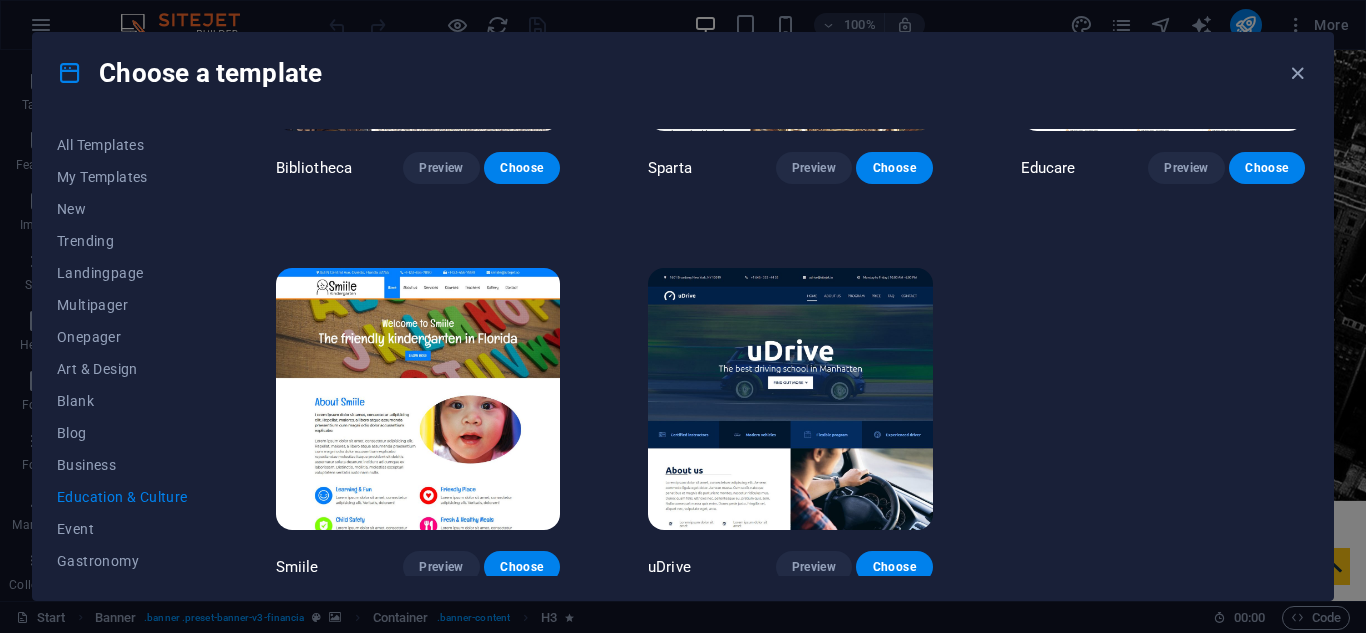 drag, startPoint x: 209, startPoint y: 338, endPoint x: 221, endPoint y: 381, distance: 44.64303 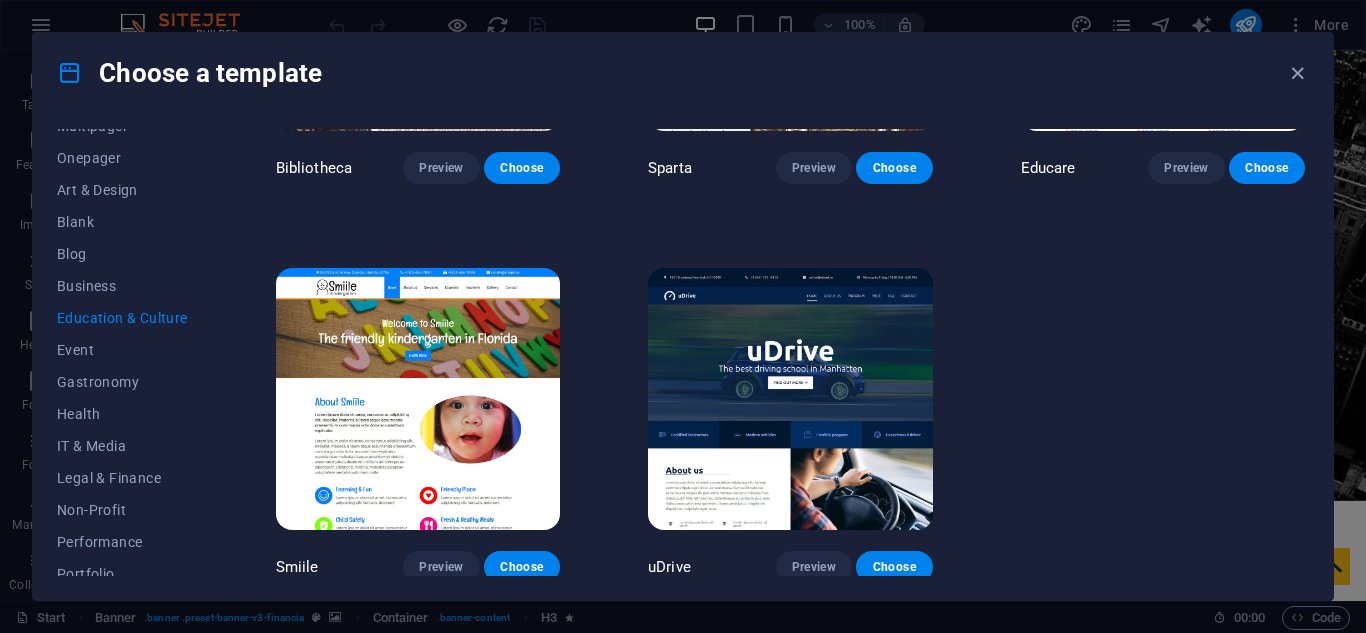 scroll, scrollTop: 171, scrollLeft: 0, axis: vertical 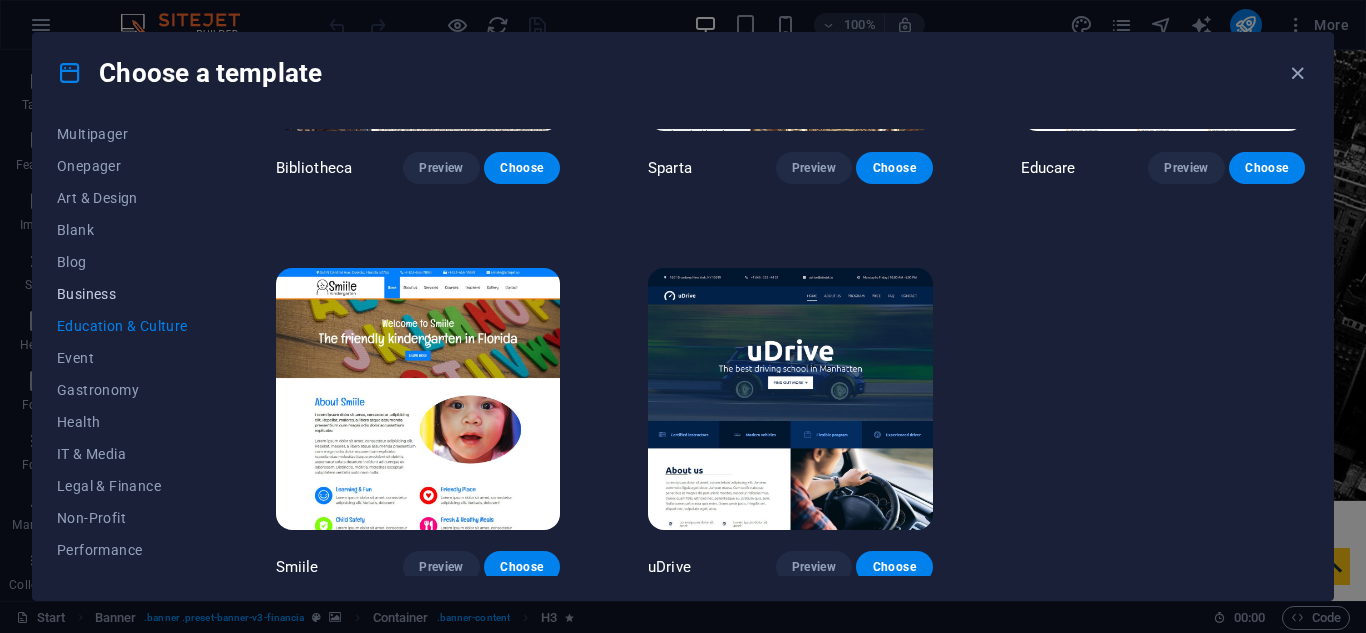 click on "Business" at bounding box center (122, 294) 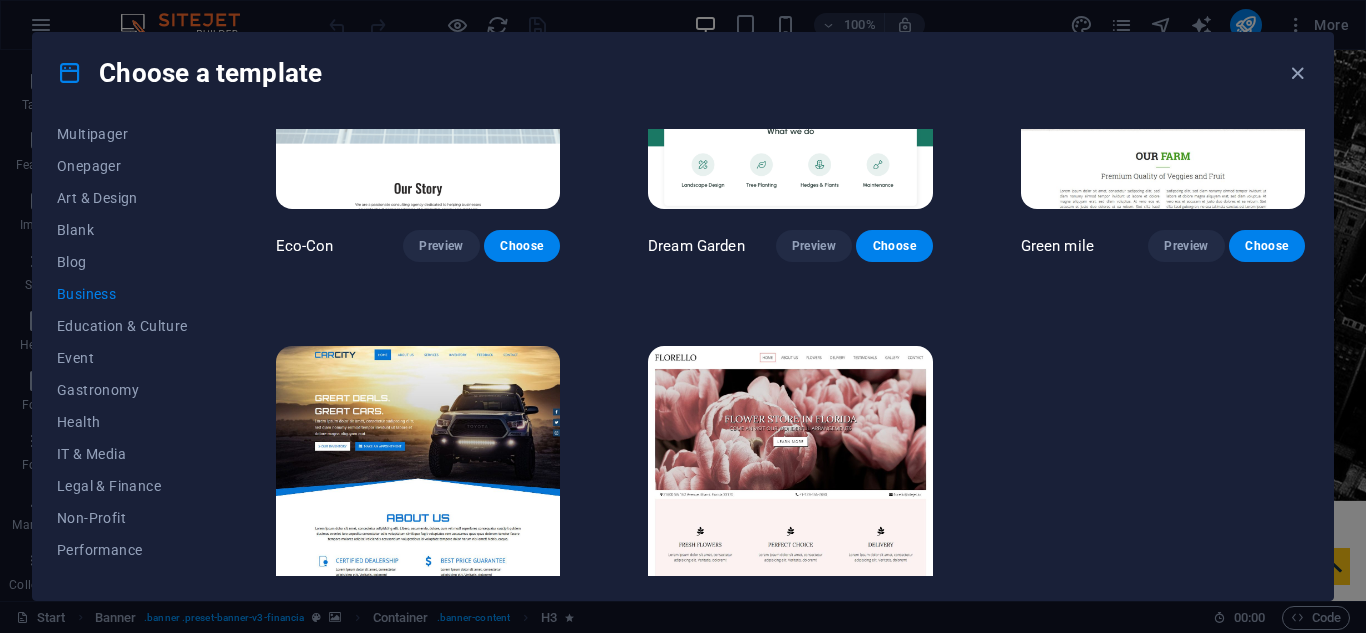 scroll, scrollTop: 200, scrollLeft: 0, axis: vertical 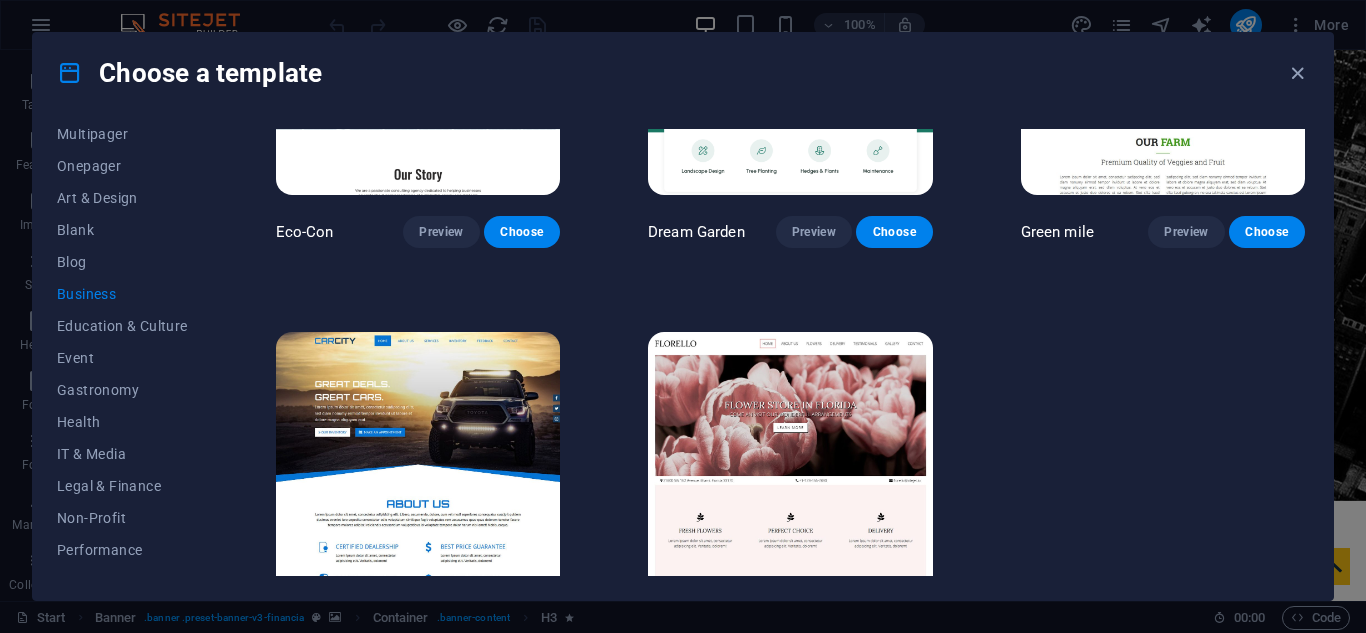 drag, startPoint x: 207, startPoint y: 338, endPoint x: 212, endPoint y: 363, distance: 25.495098 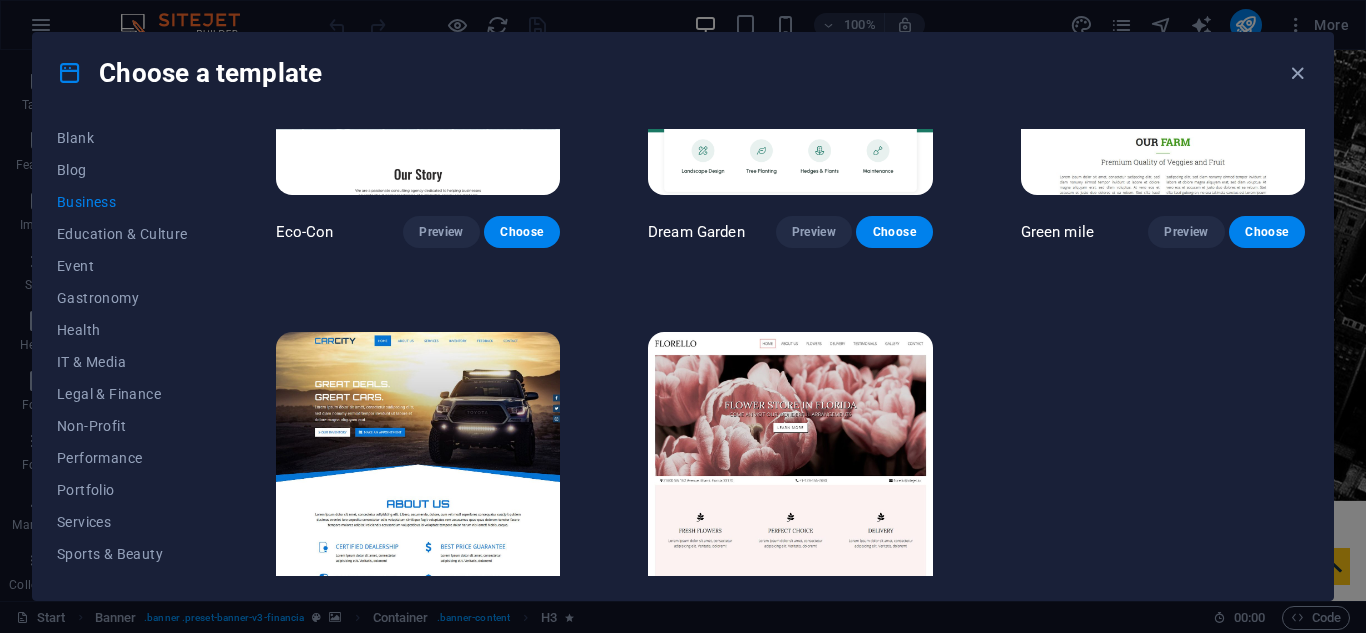 scroll, scrollTop: 353, scrollLeft: 0, axis: vertical 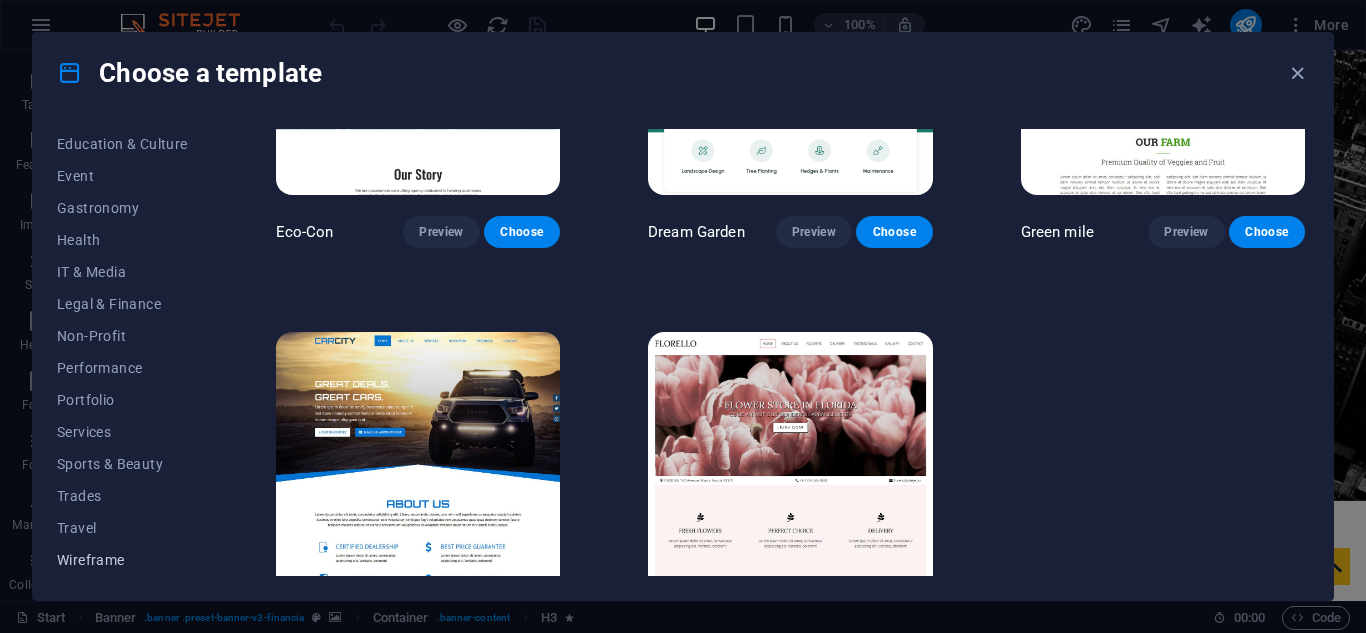 click on "Wireframe" at bounding box center (122, 560) 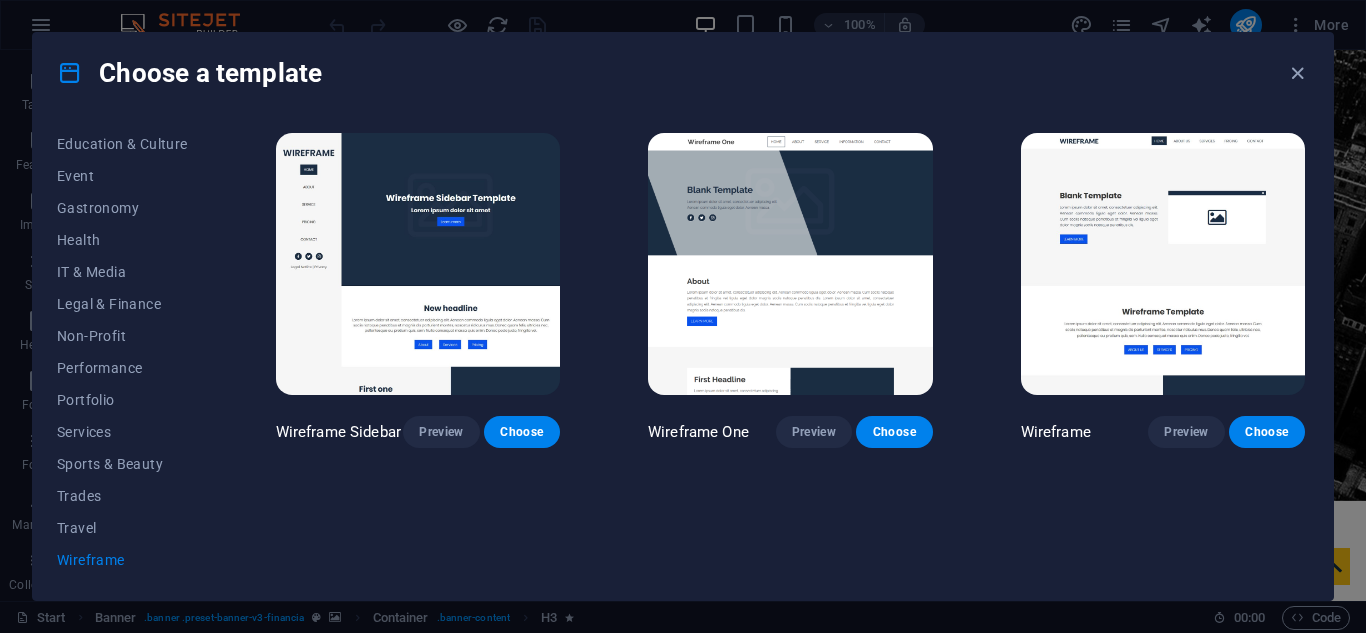 scroll, scrollTop: 0, scrollLeft: 0, axis: both 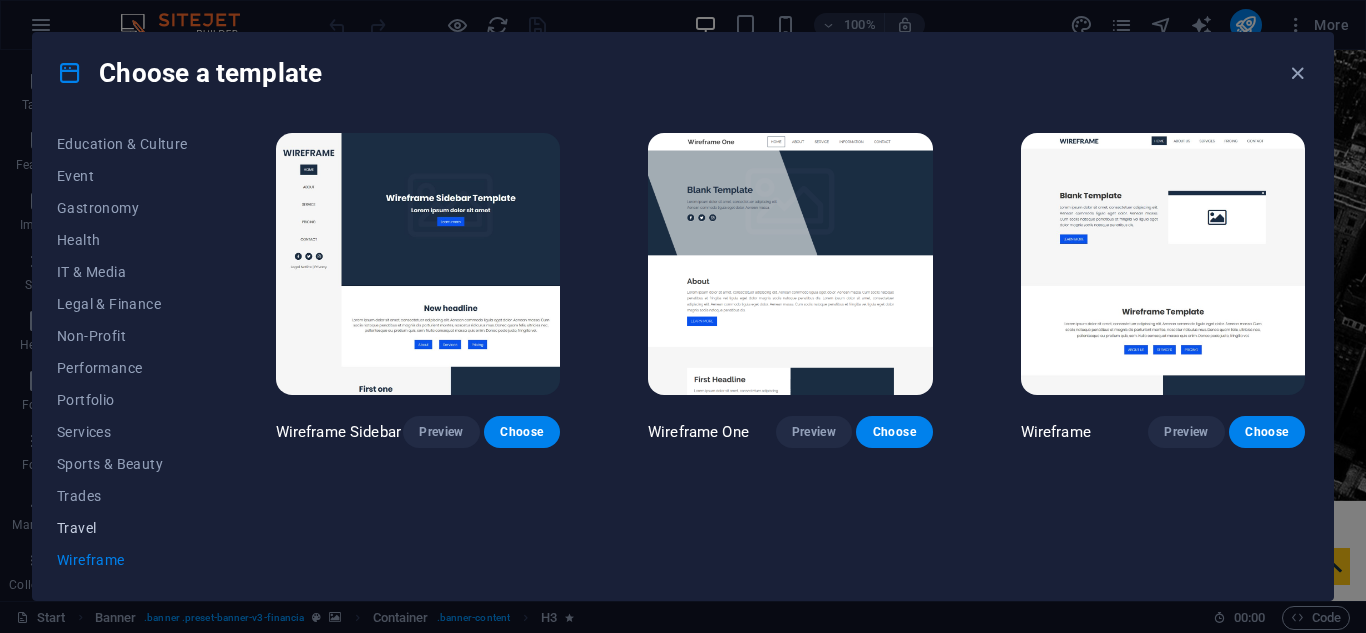click on "Travel" at bounding box center [122, 528] 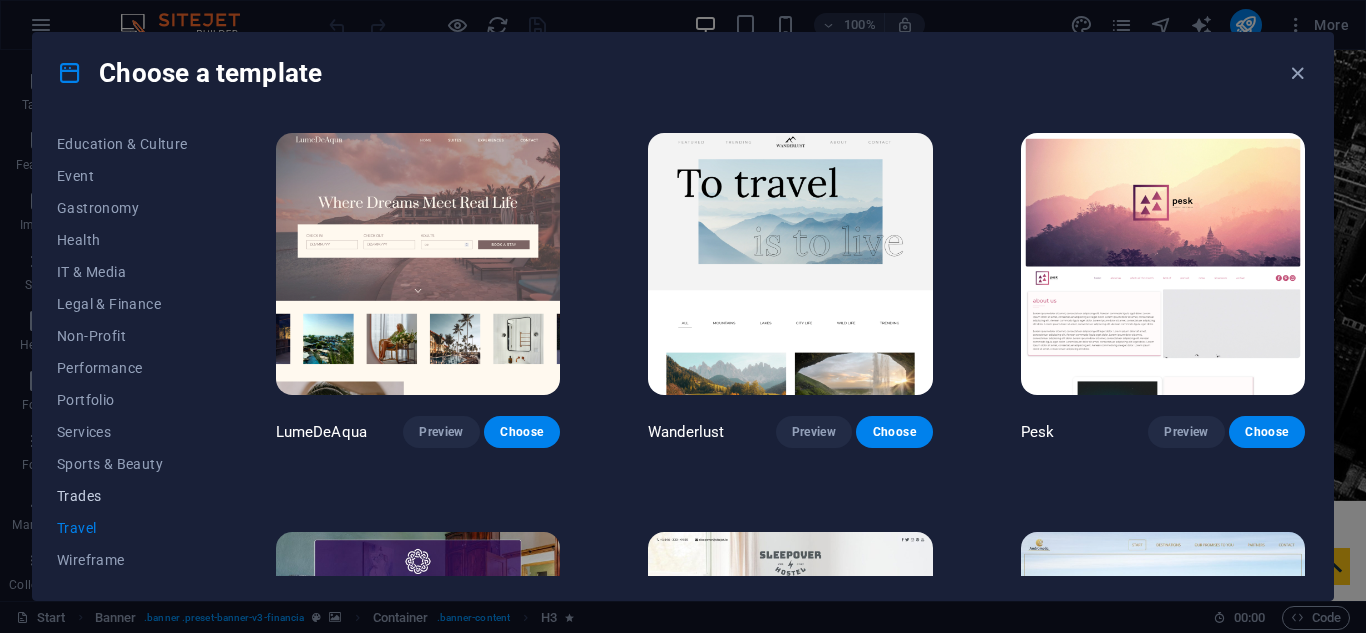 click on "Trades" at bounding box center (122, 496) 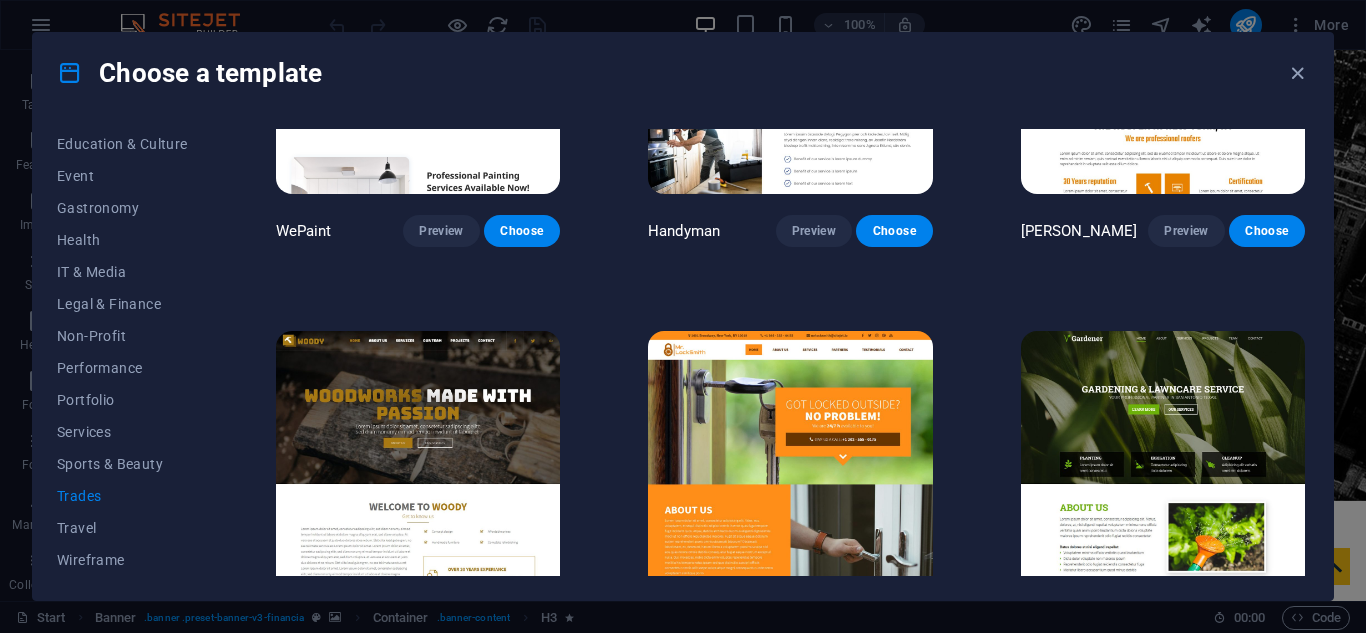 scroll, scrollTop: 300, scrollLeft: 0, axis: vertical 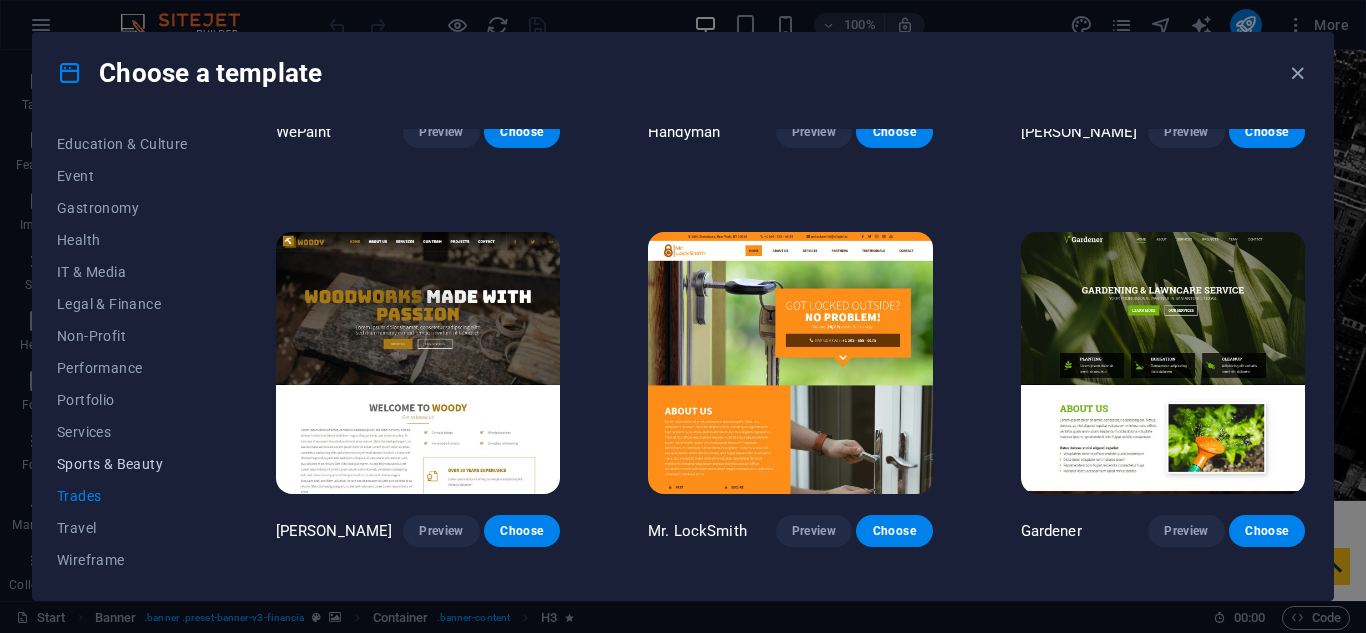 click on "Sports & Beauty" at bounding box center (122, 464) 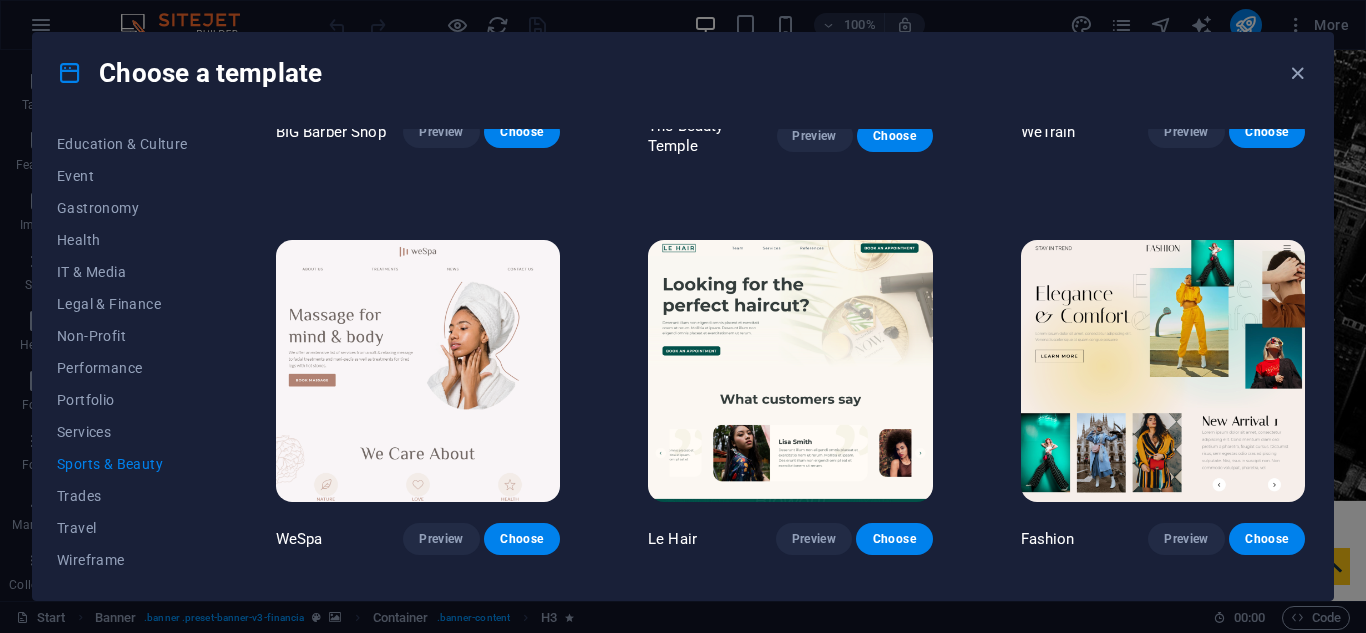 scroll, scrollTop: 300, scrollLeft: 0, axis: vertical 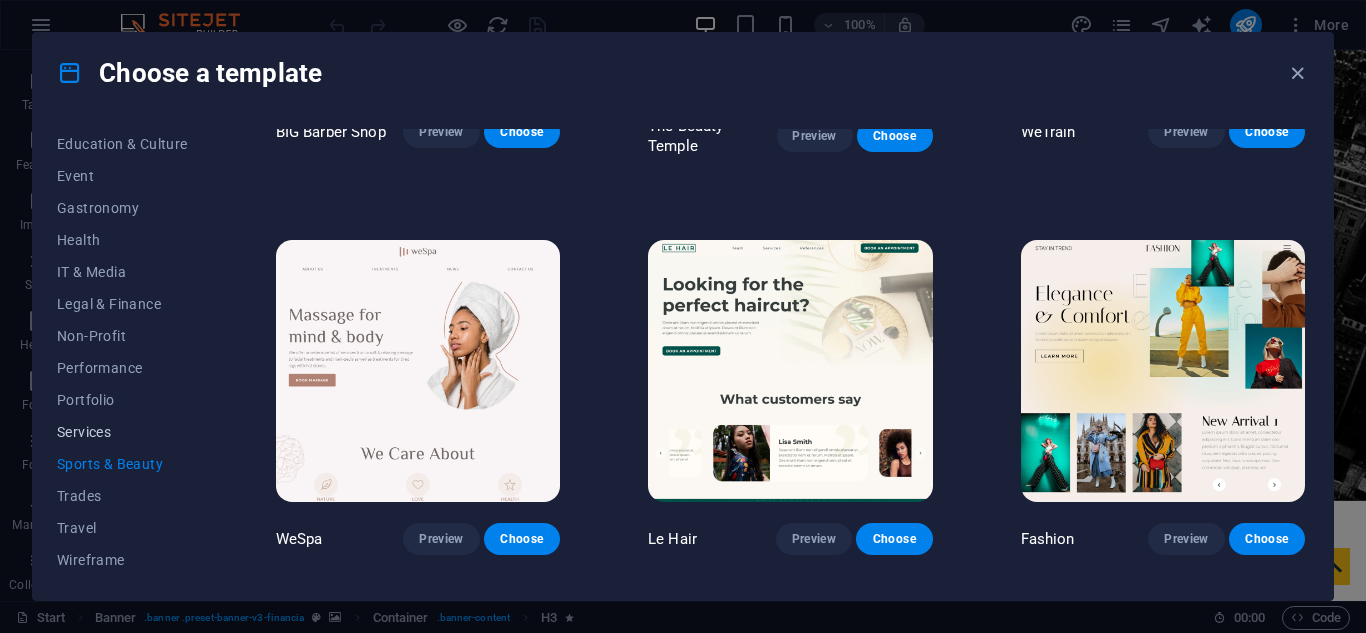 click on "Services" at bounding box center (122, 432) 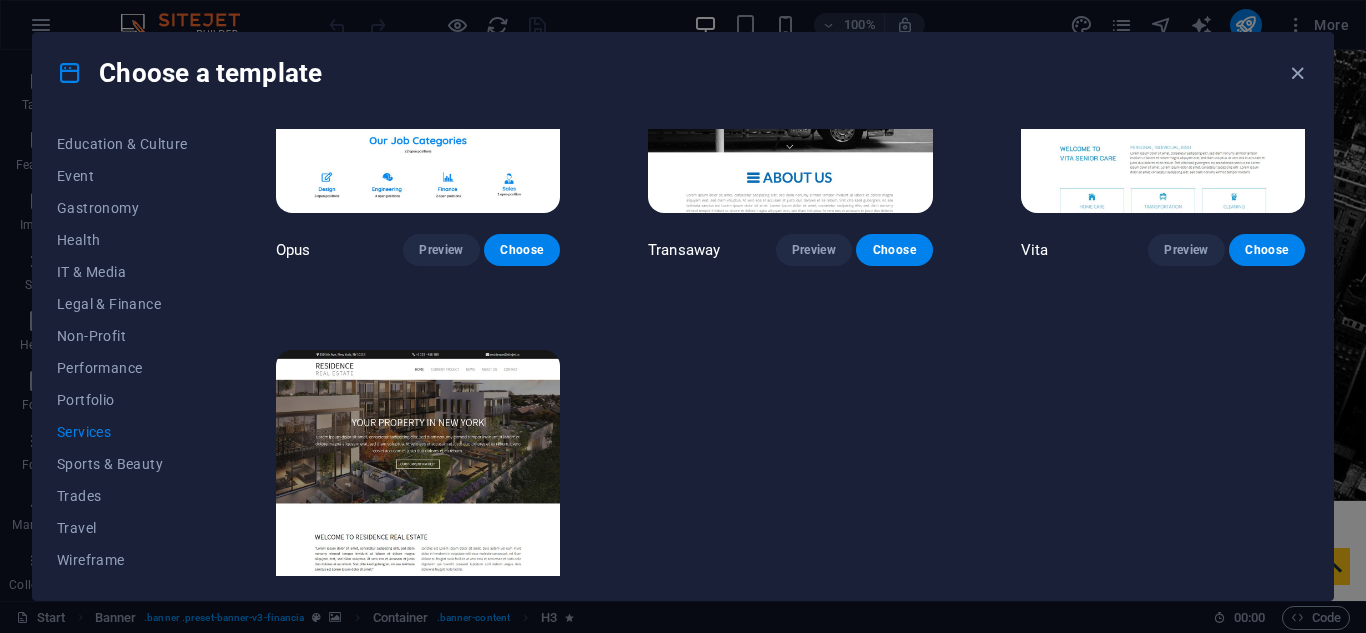 scroll, scrollTop: 2200, scrollLeft: 0, axis: vertical 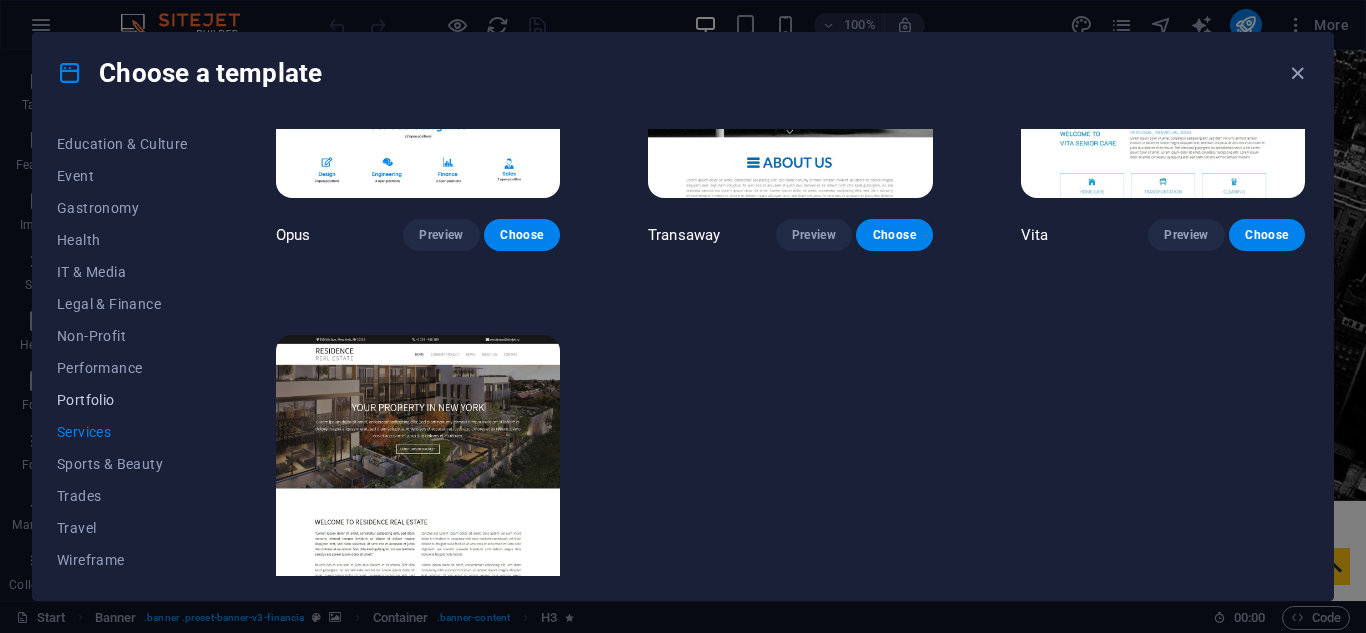 click on "Portfolio" at bounding box center [122, 400] 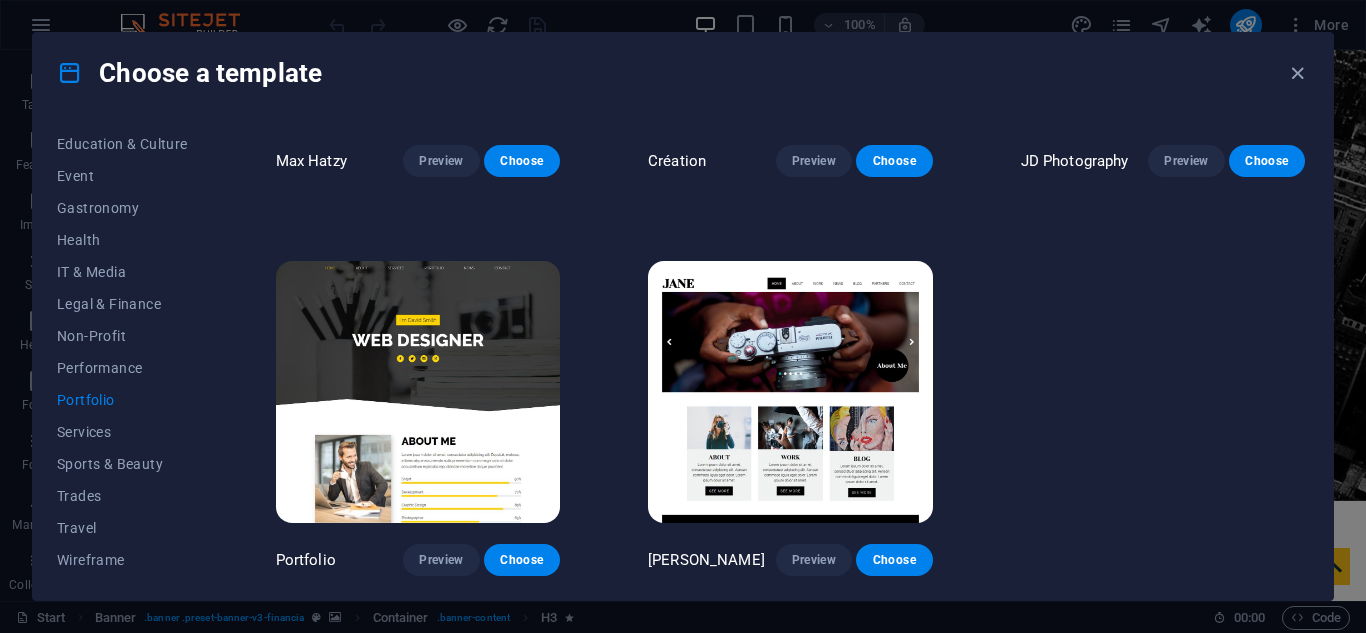 scroll, scrollTop: 671, scrollLeft: 0, axis: vertical 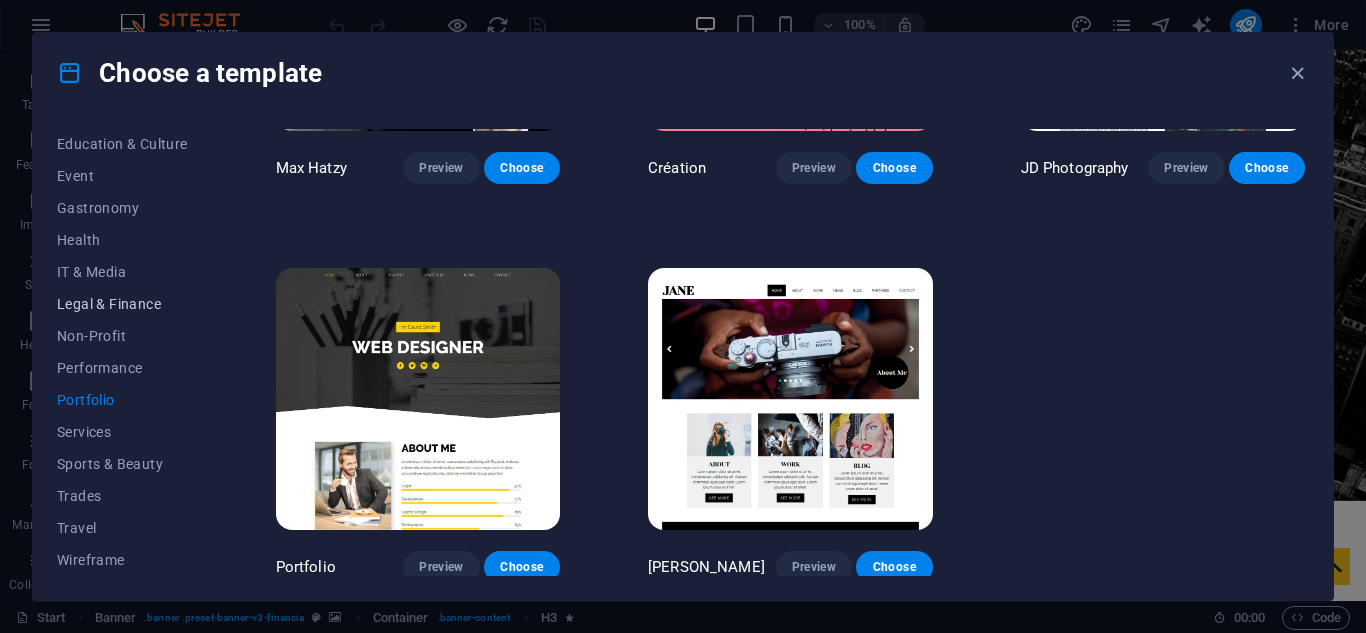 click on "Legal & Finance" at bounding box center (122, 304) 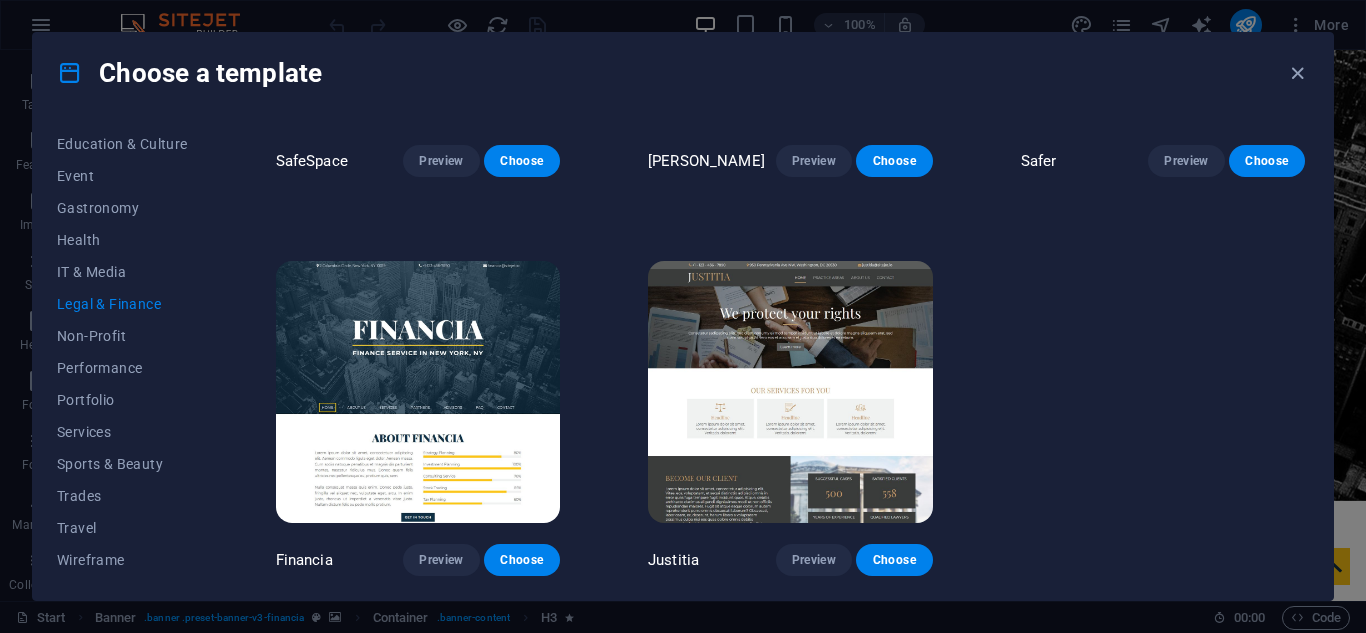 scroll, scrollTop: 0, scrollLeft: 0, axis: both 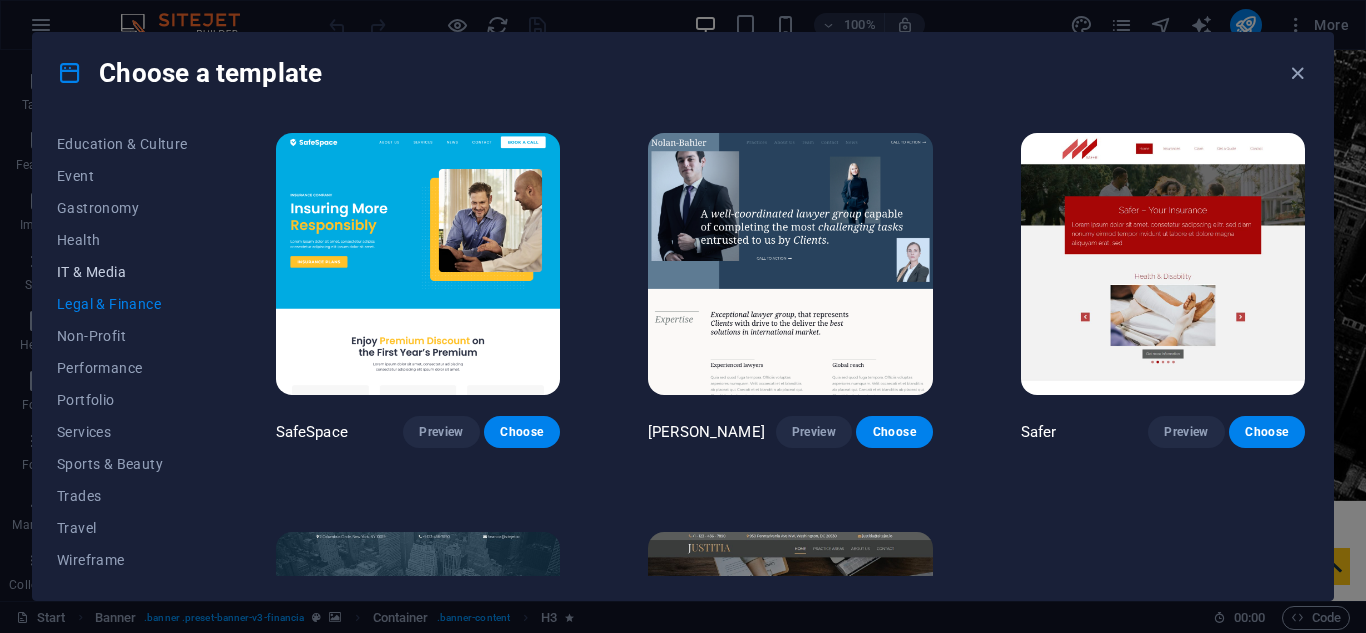 click on "IT & Media" at bounding box center (122, 272) 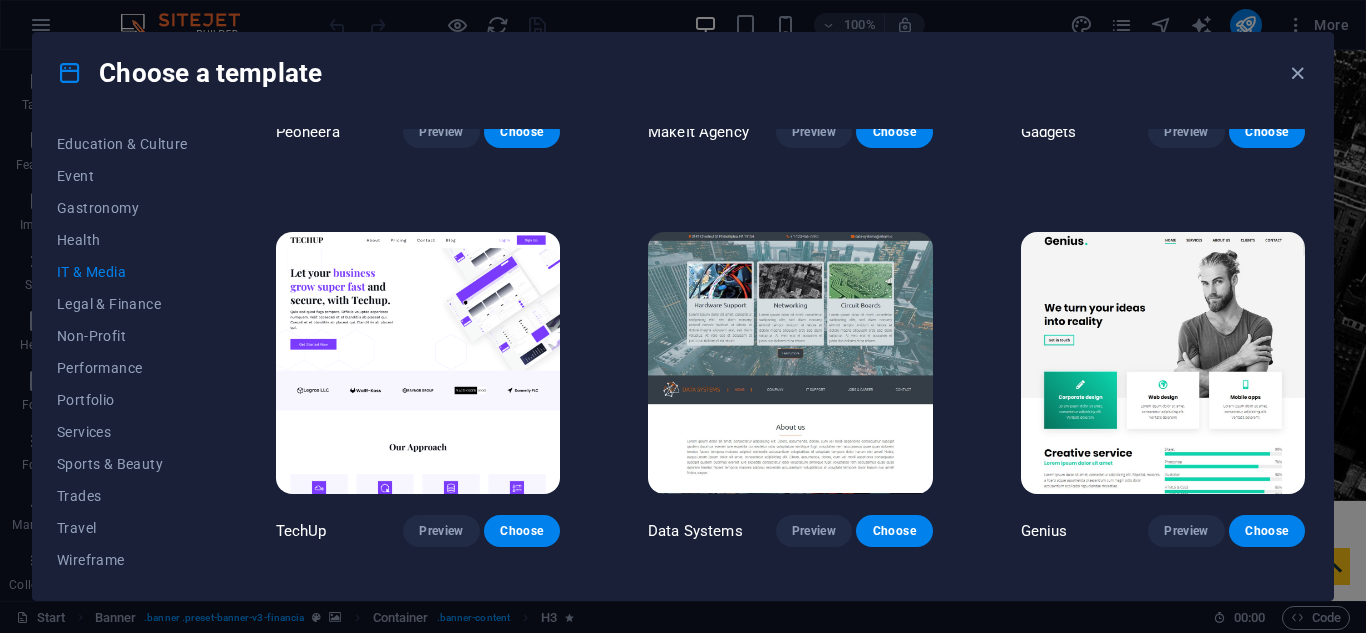 scroll, scrollTop: 400, scrollLeft: 0, axis: vertical 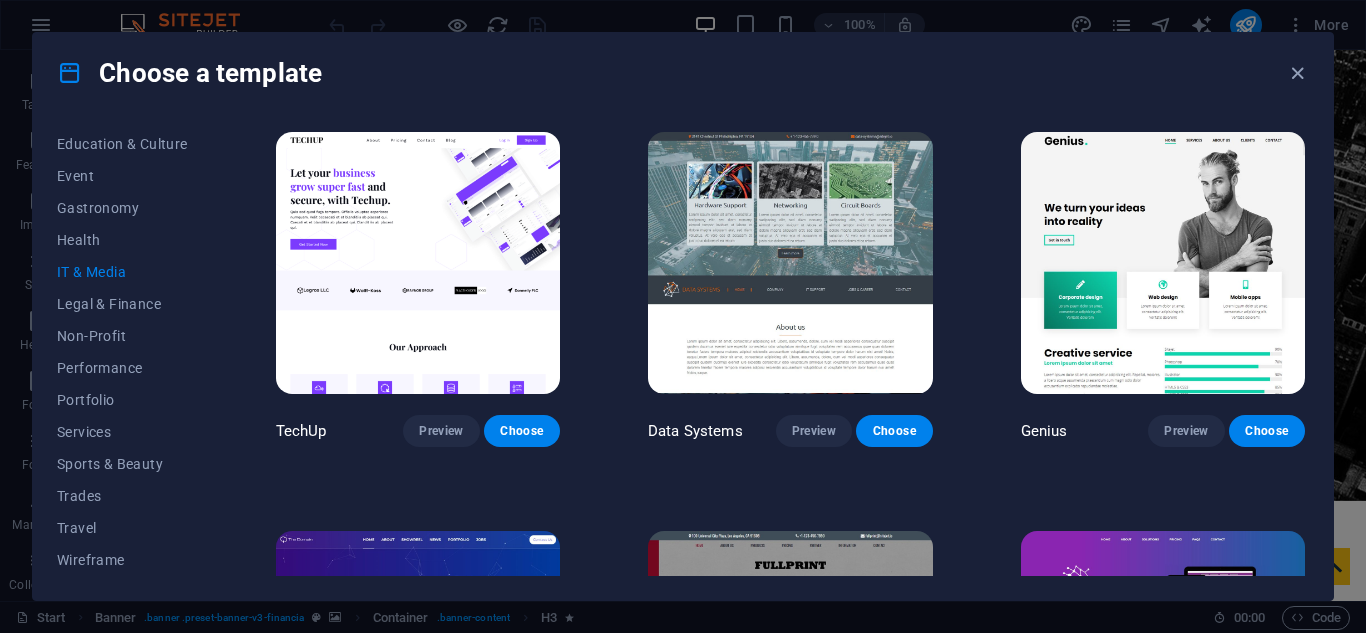 click at bounding box center (1163, 263) 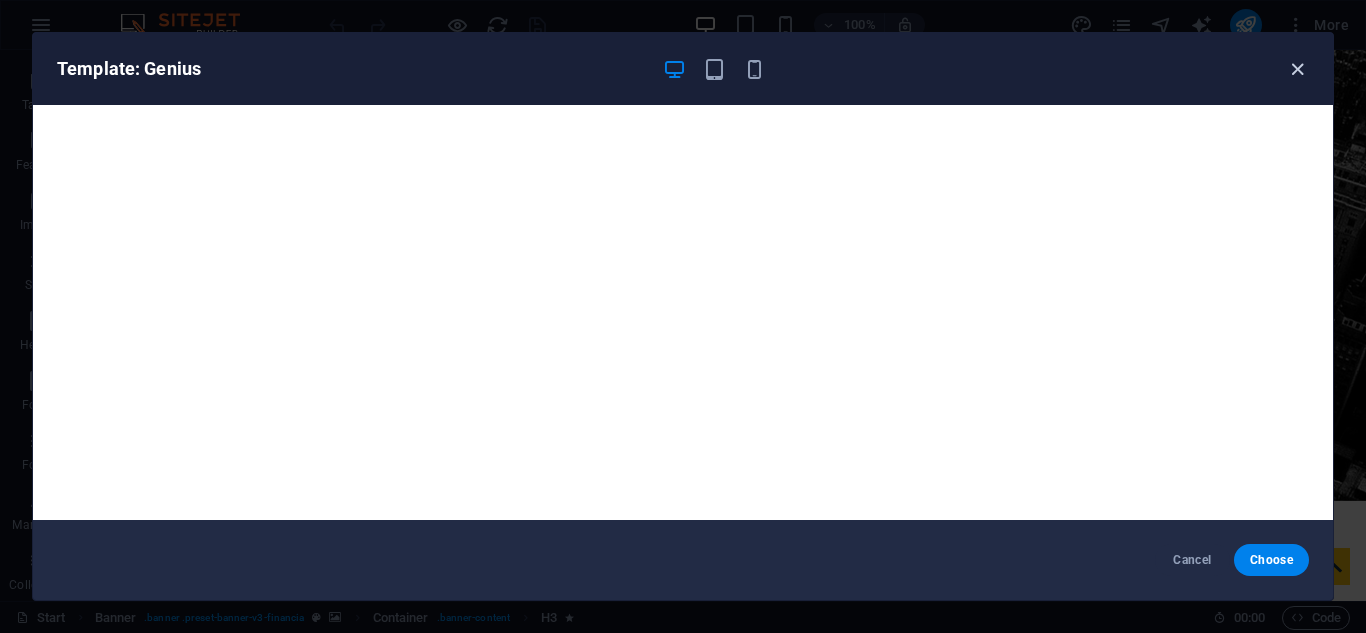 click at bounding box center (1297, 69) 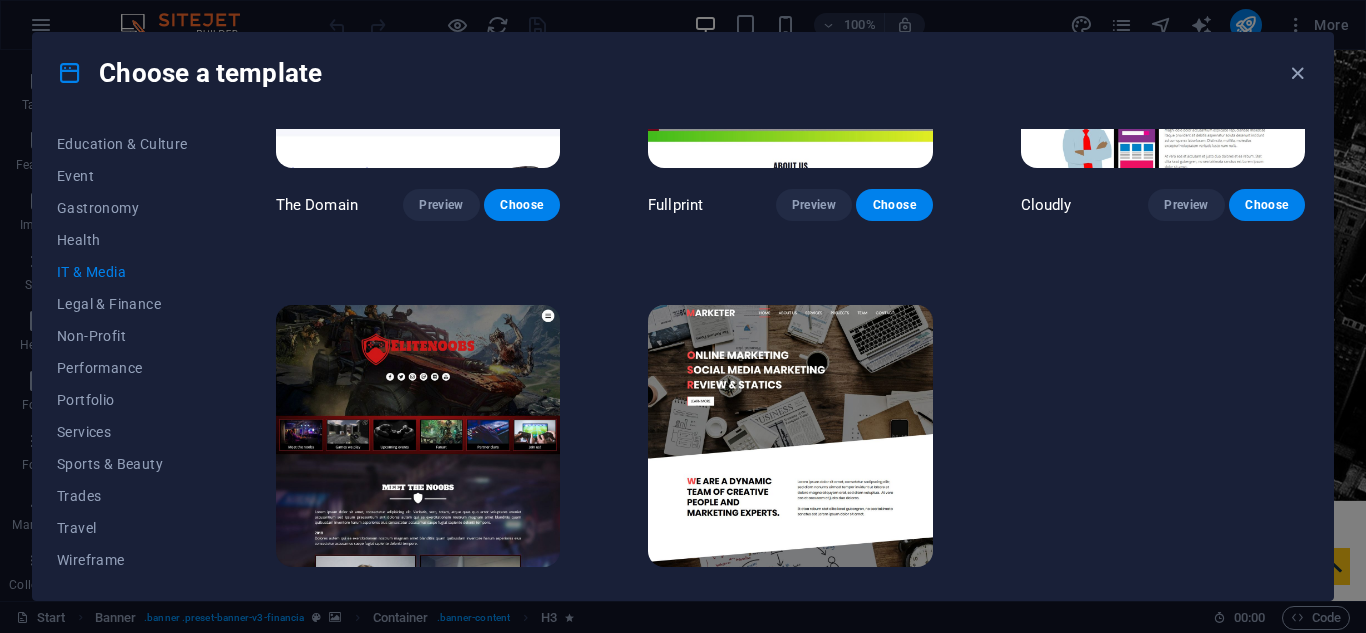 scroll, scrollTop: 1060, scrollLeft: 0, axis: vertical 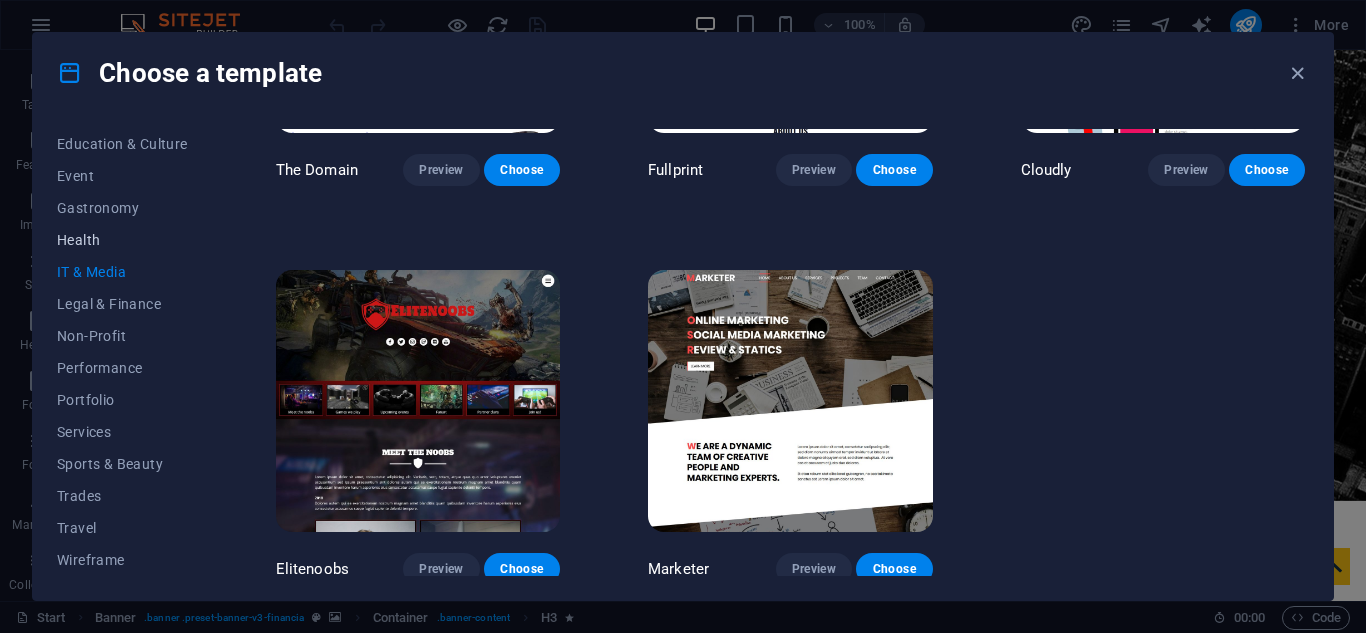 click on "Health" at bounding box center [122, 240] 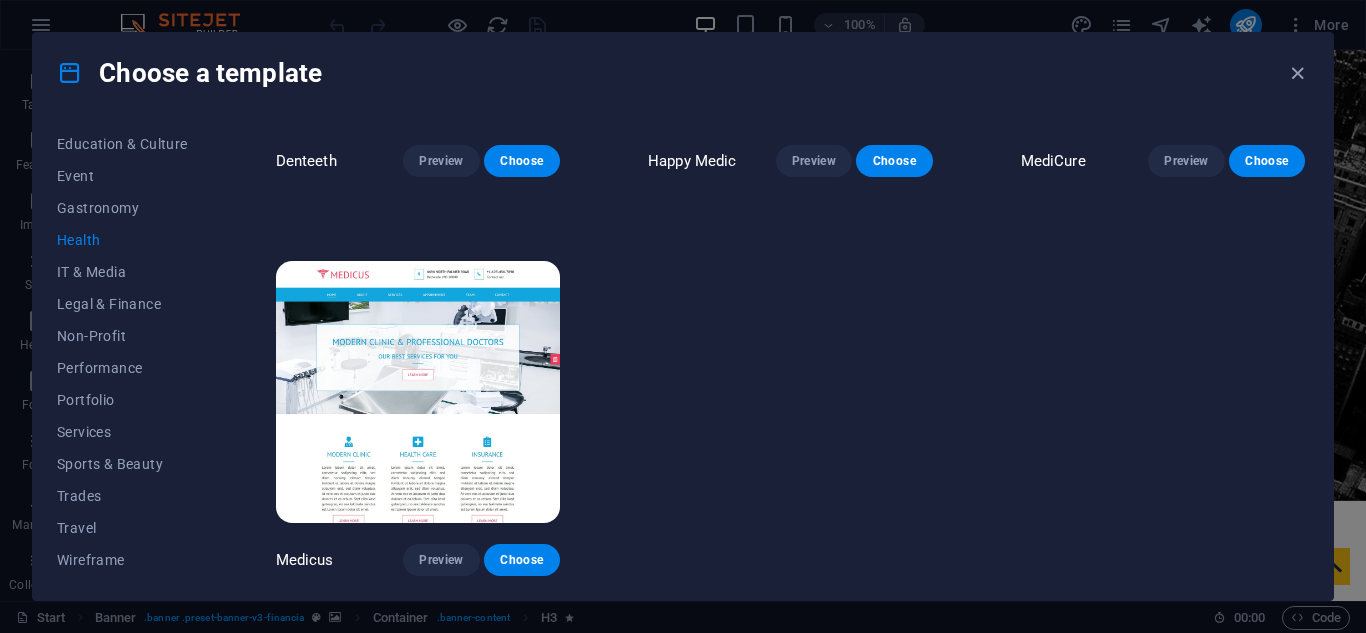 scroll, scrollTop: 0, scrollLeft: 0, axis: both 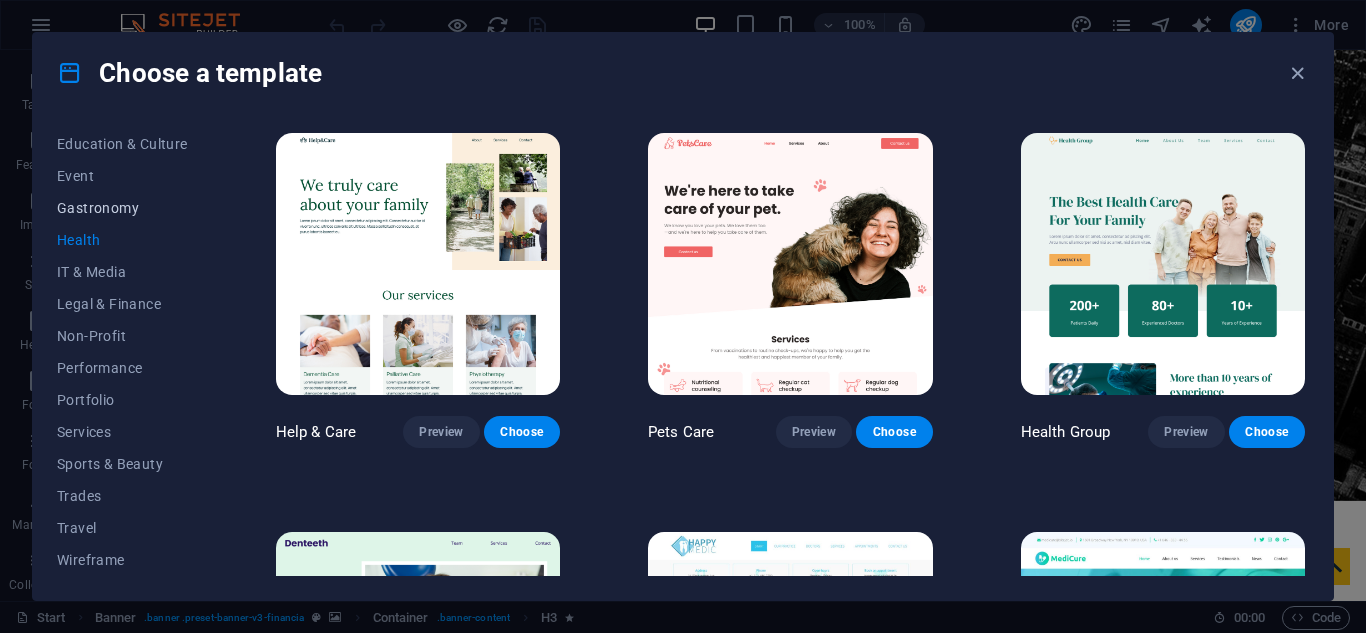 click on "Gastronomy" at bounding box center [122, 208] 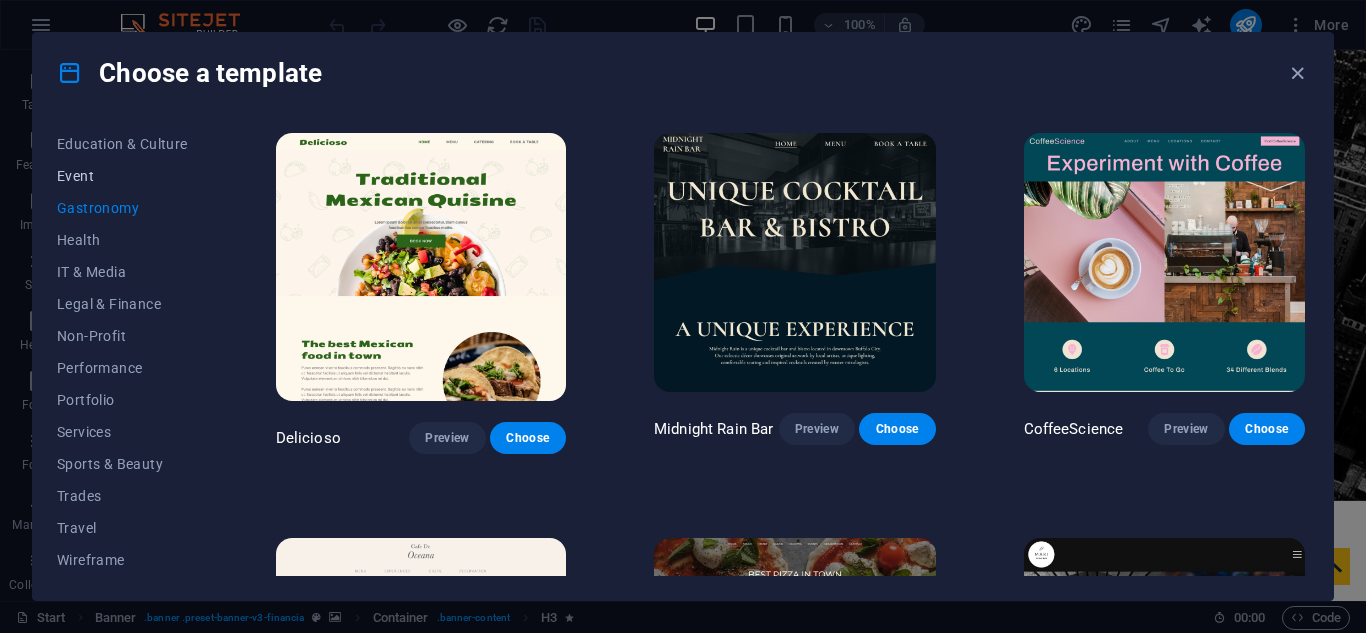 click on "Event" at bounding box center (122, 176) 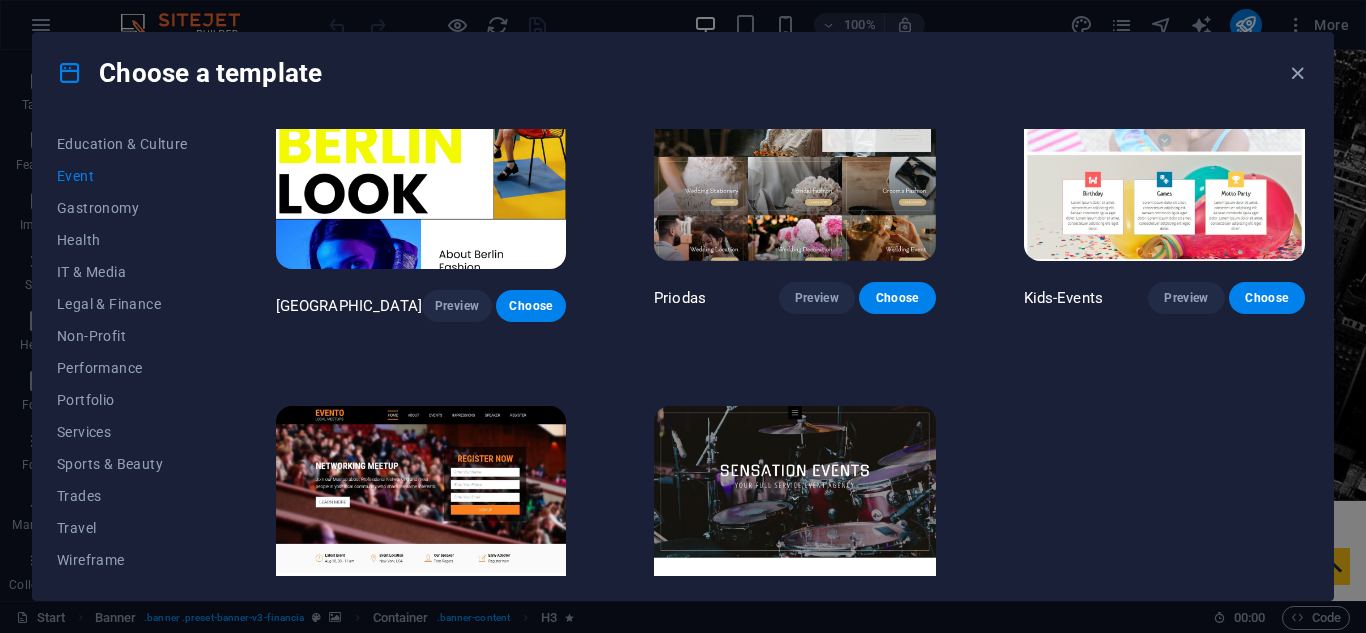 scroll, scrollTop: 600, scrollLeft: 0, axis: vertical 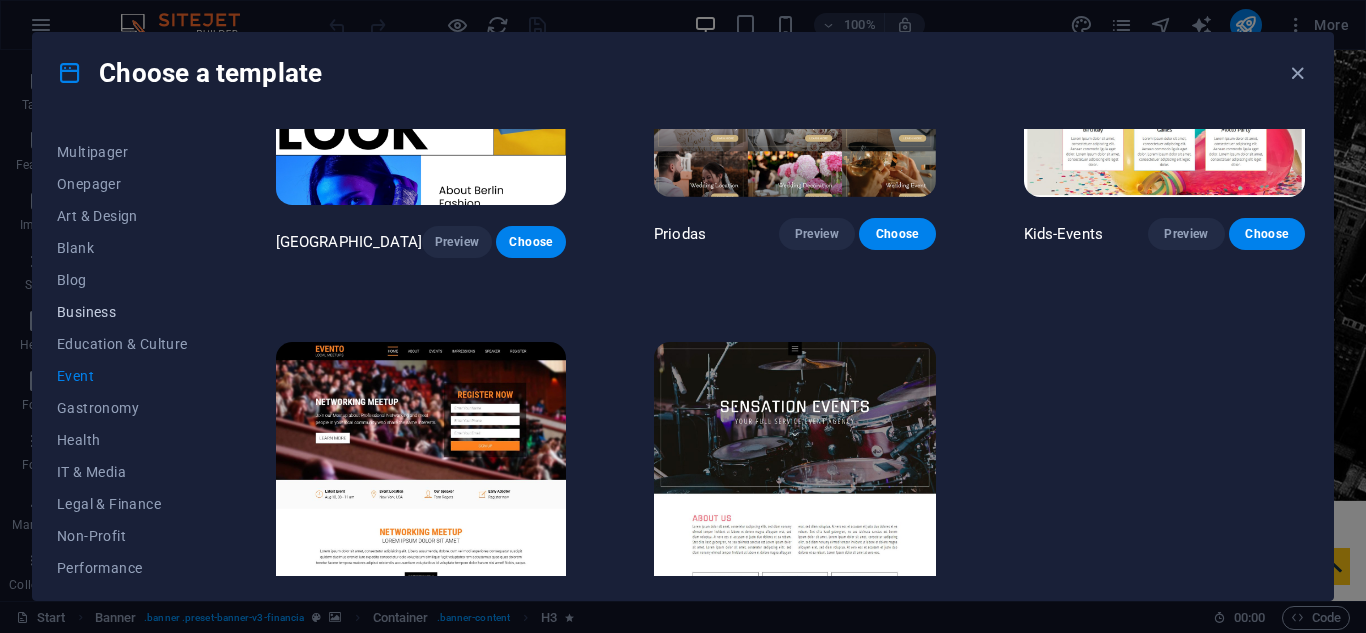 click on "Business" at bounding box center (122, 312) 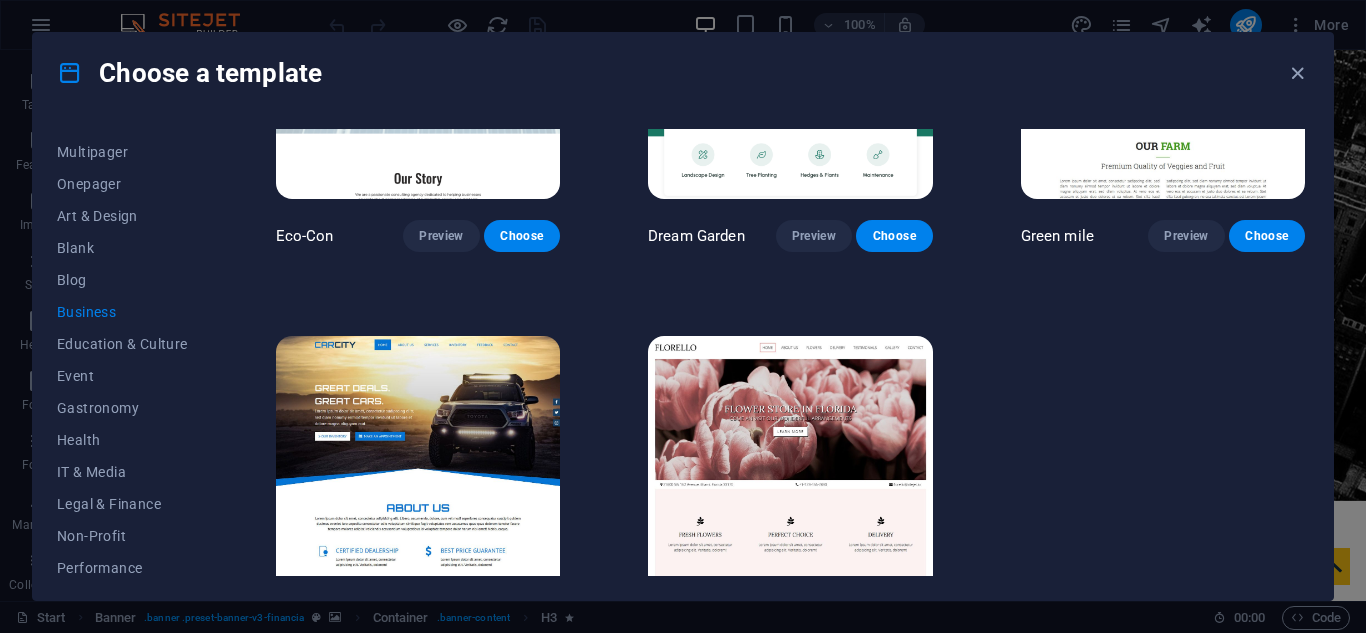 scroll, scrollTop: 267, scrollLeft: 0, axis: vertical 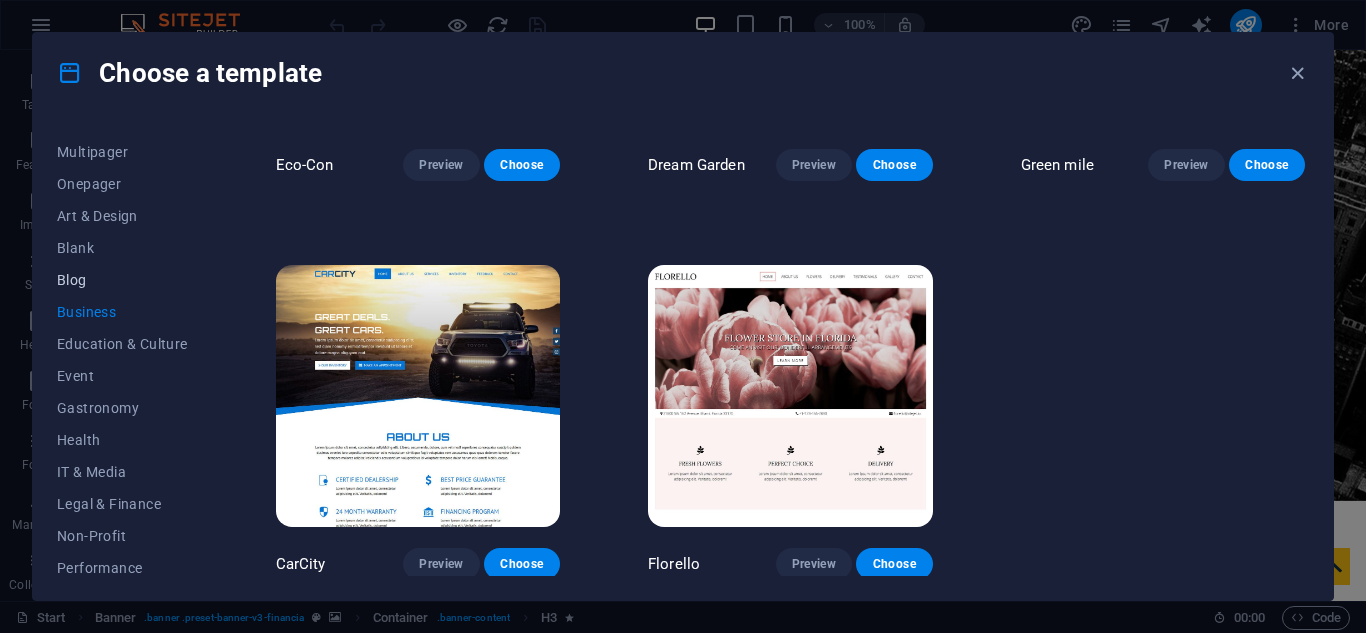 click on "Blog" at bounding box center (122, 280) 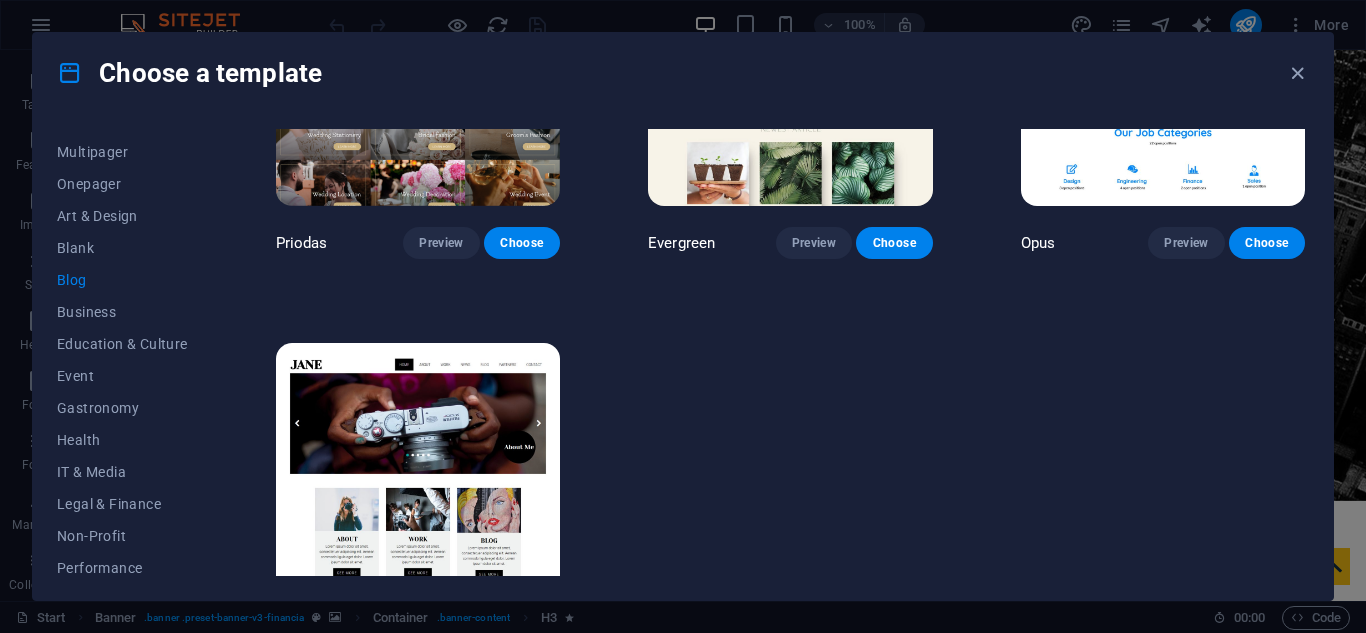 scroll, scrollTop: 2556, scrollLeft: 0, axis: vertical 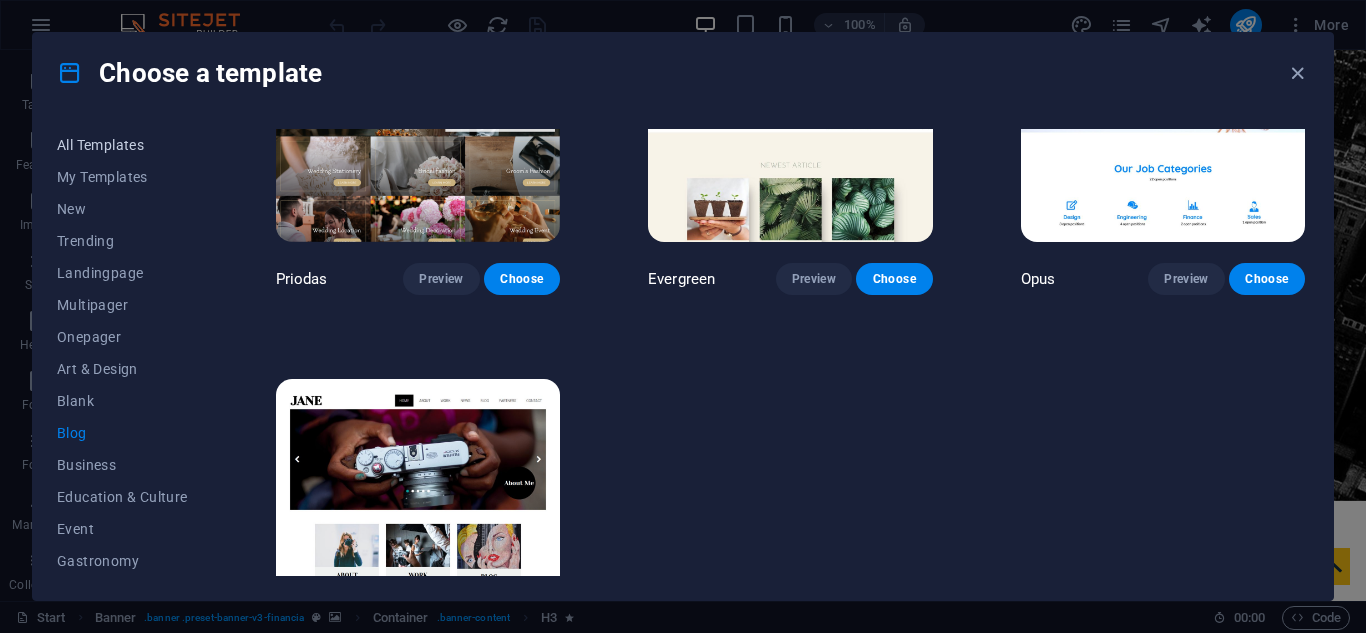click on "All Templates" at bounding box center [122, 145] 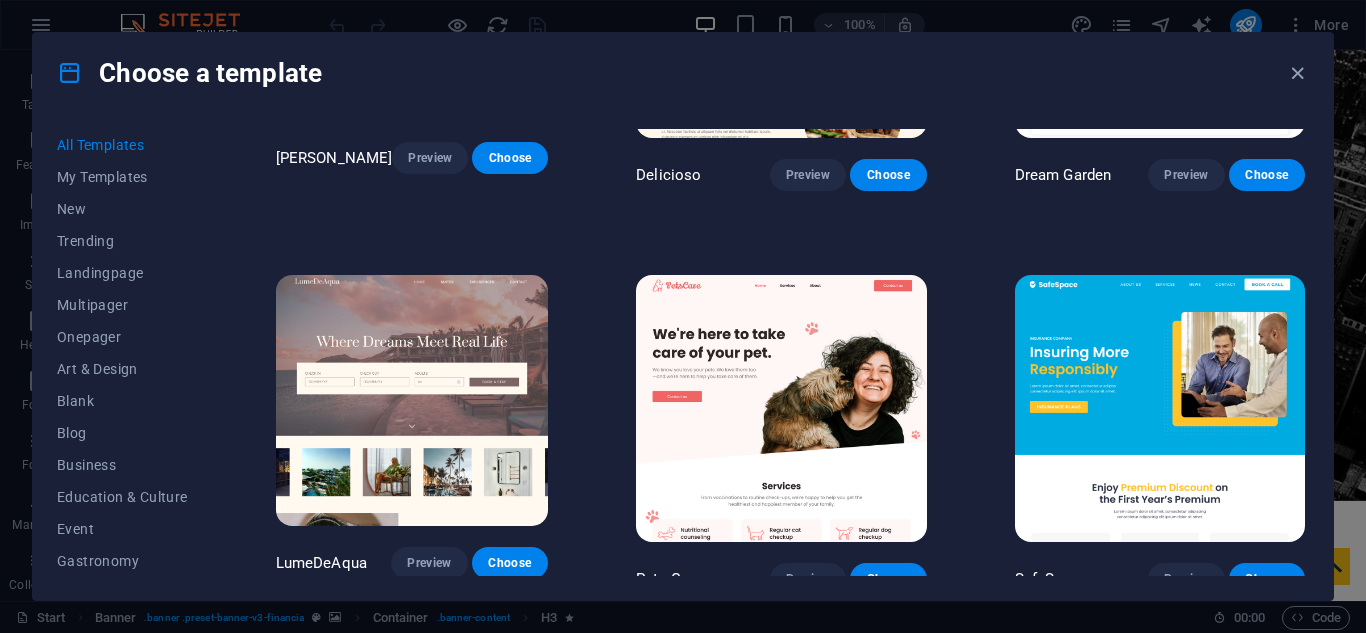 scroll, scrollTop: 2700, scrollLeft: 0, axis: vertical 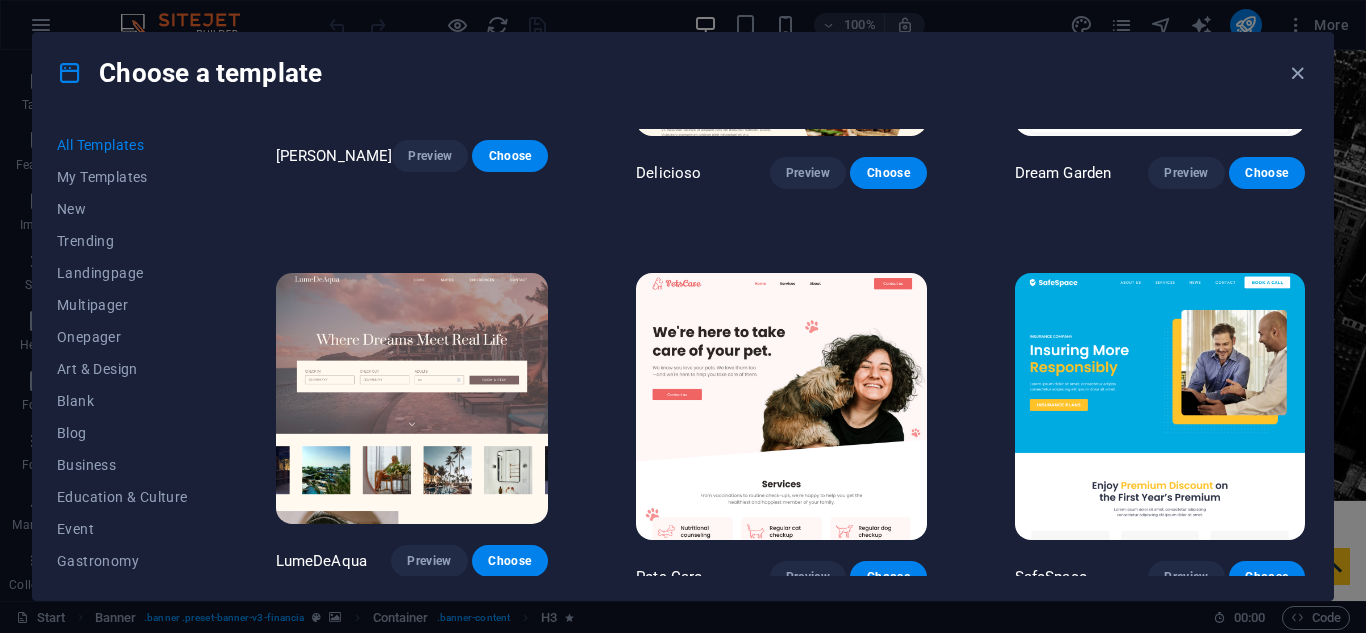 click at bounding box center (1160, 407) 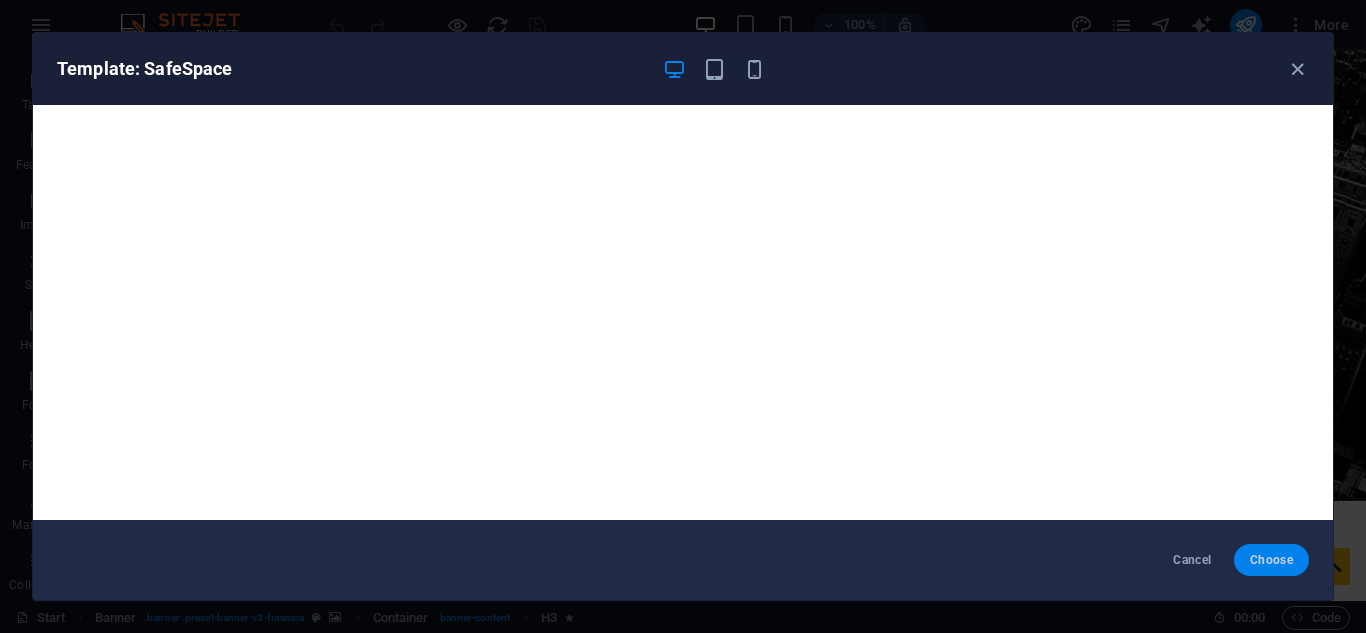 click on "Choose" at bounding box center [1271, 560] 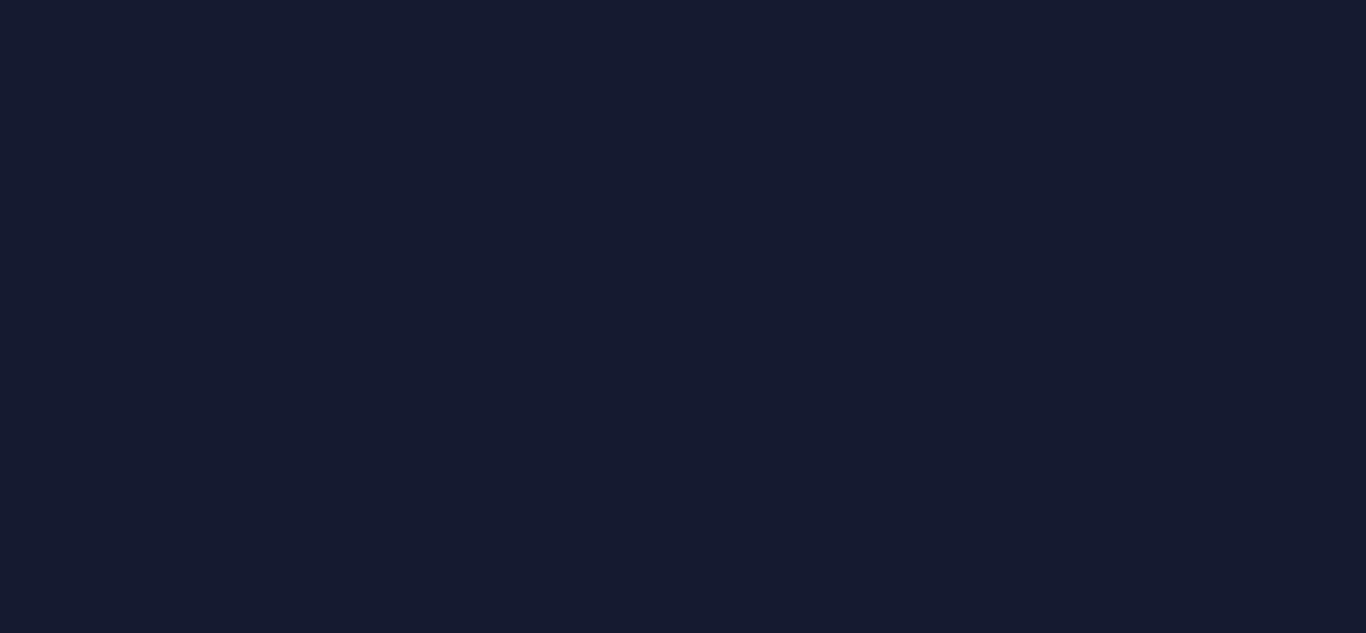 scroll, scrollTop: 0, scrollLeft: 0, axis: both 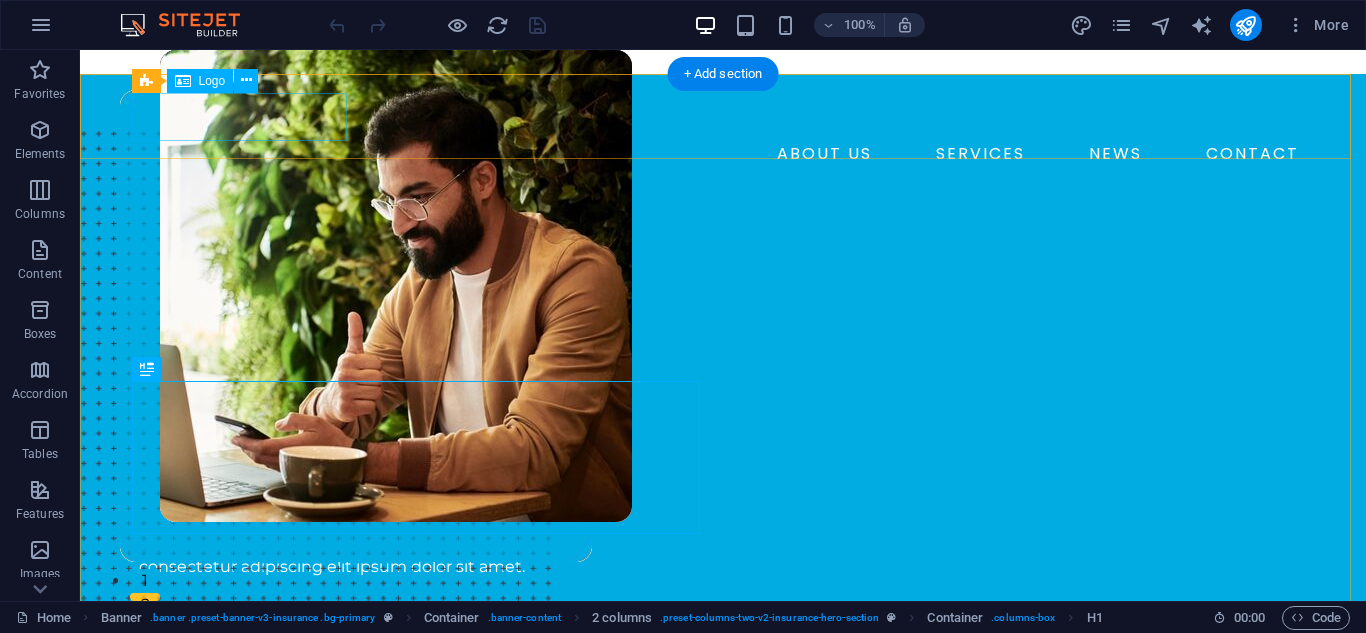 click at bounding box center (723, 114) 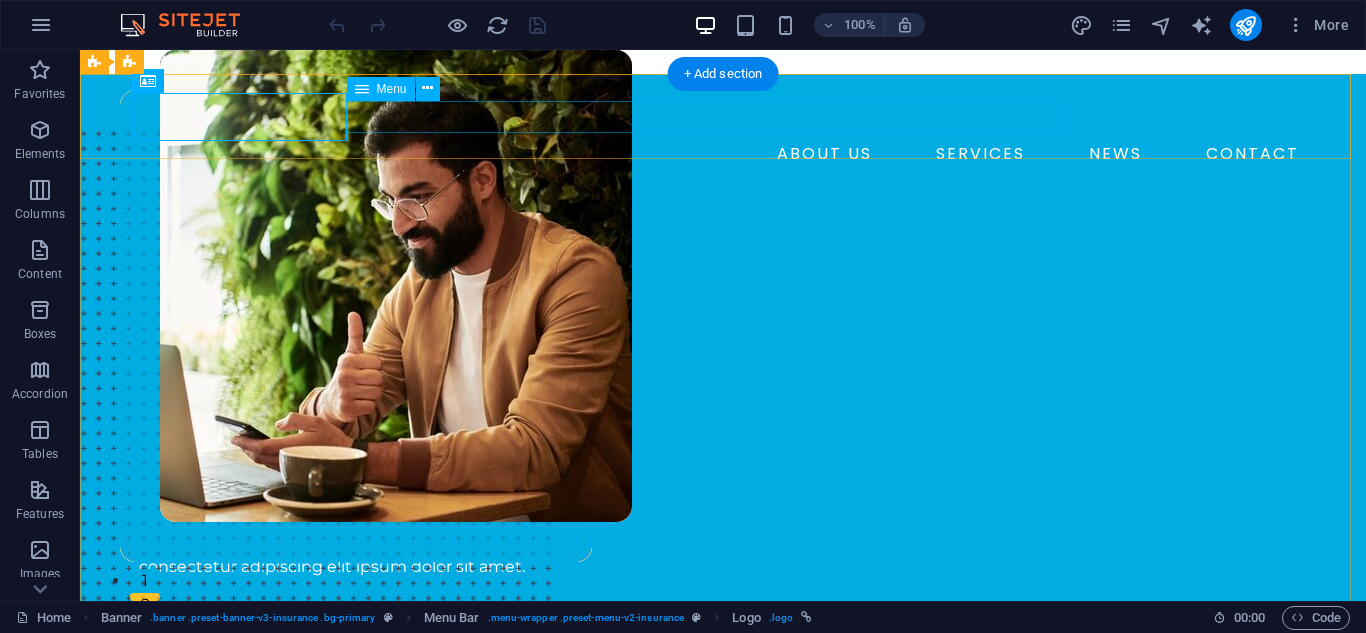 click on "ABOUT US SERVICES NEWS CONTACT" at bounding box center [723, 154] 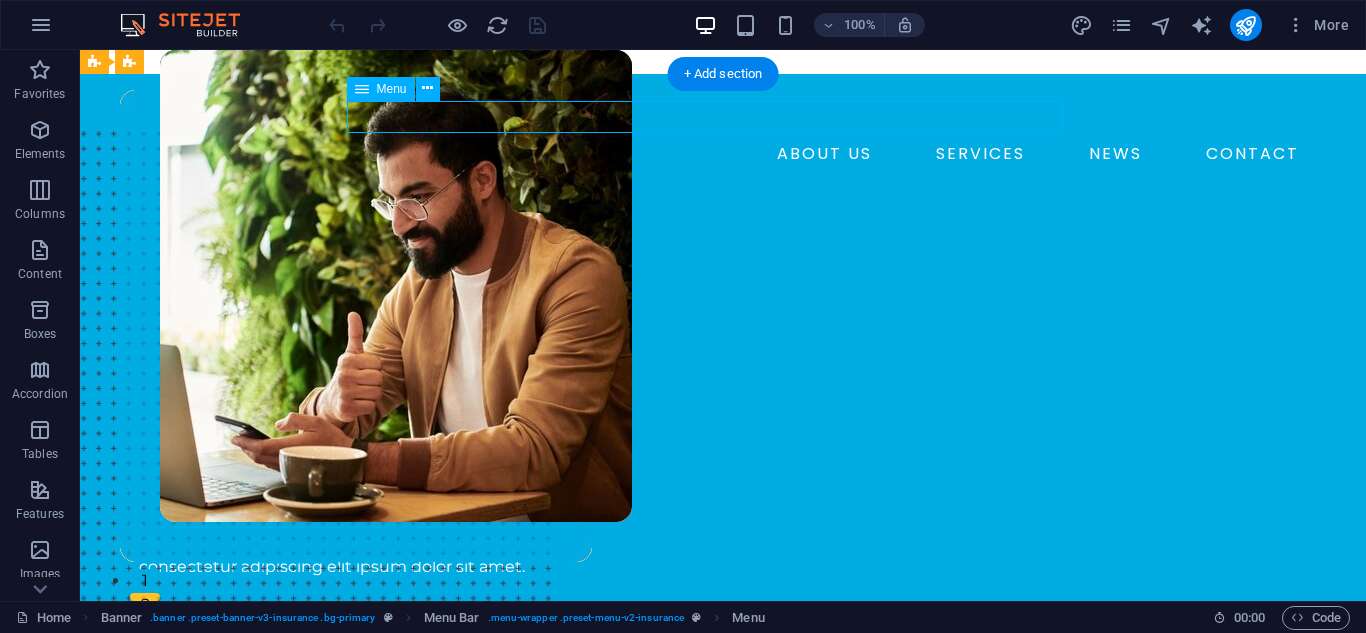 click on "ABOUT US SERVICES NEWS CONTACT" at bounding box center (723, 154) 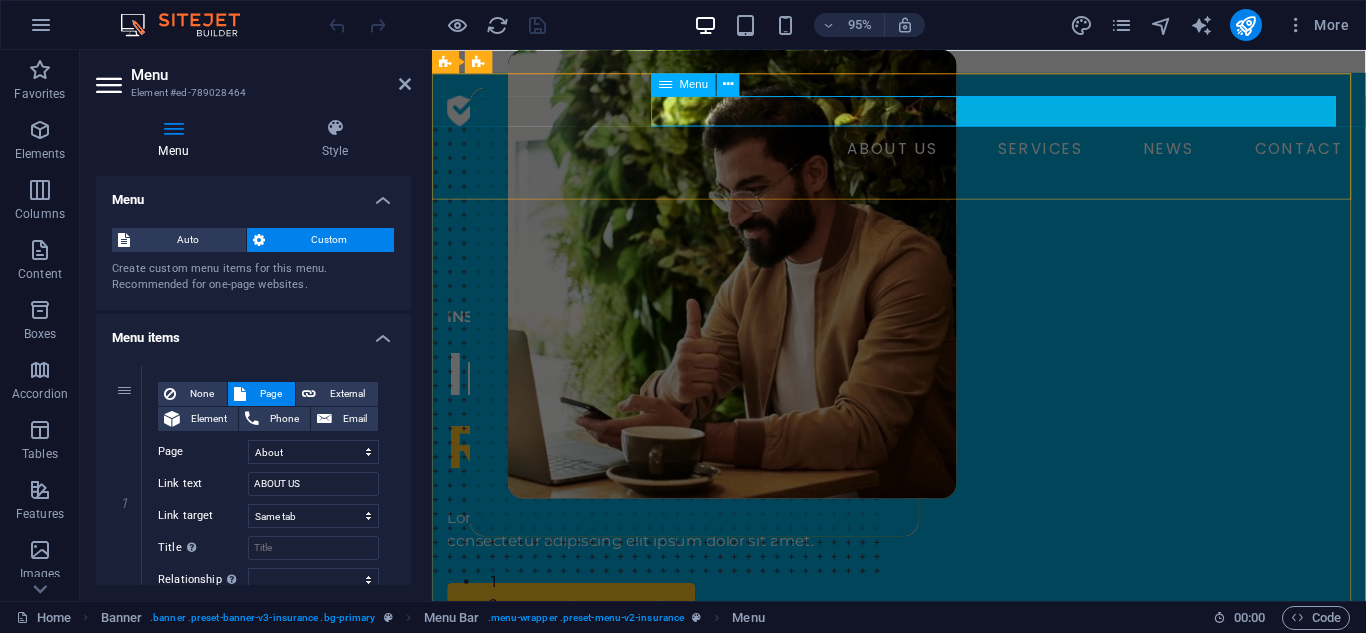 click on "ABOUT US SERVICES NEWS CONTACT" at bounding box center (923, 154) 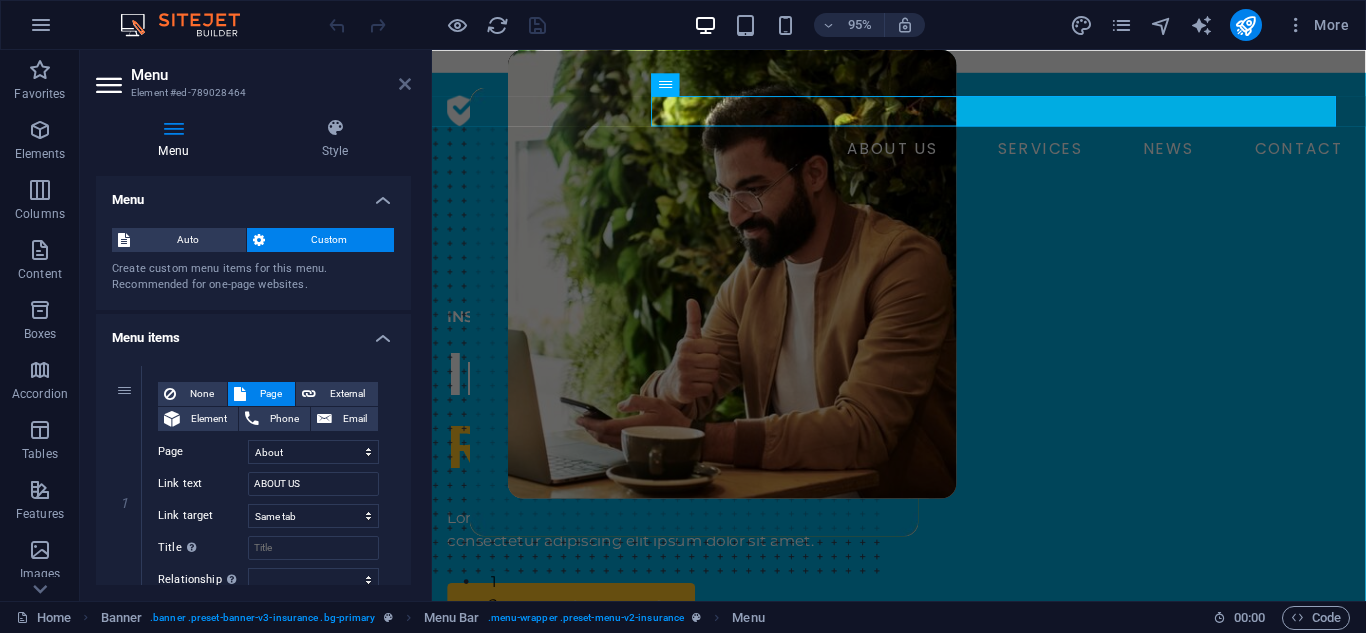 click at bounding box center [405, 84] 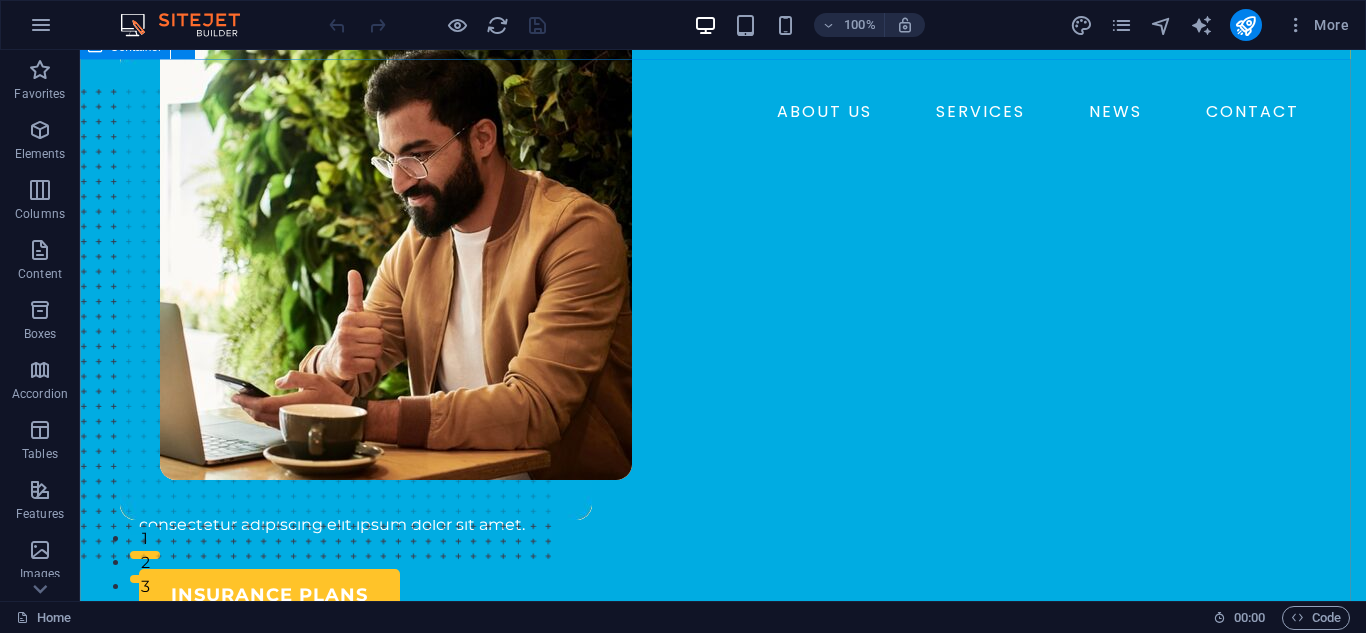 scroll, scrollTop: 0, scrollLeft: 0, axis: both 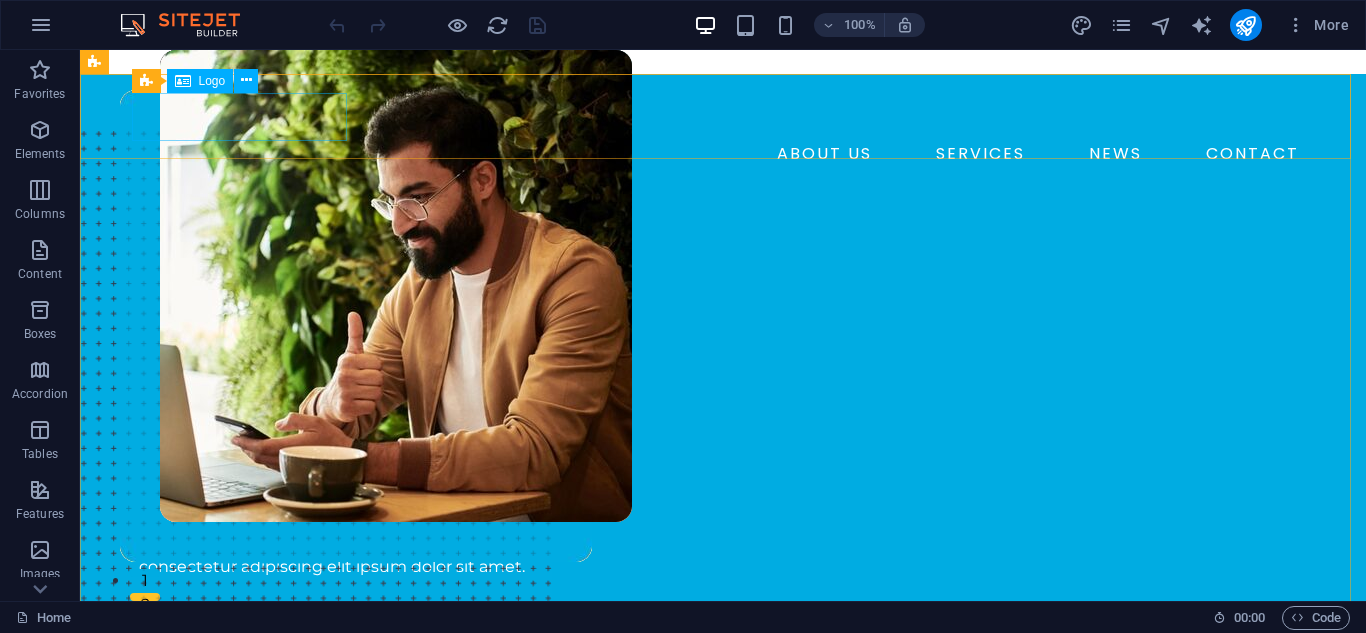 click on "Logo" at bounding box center (212, 81) 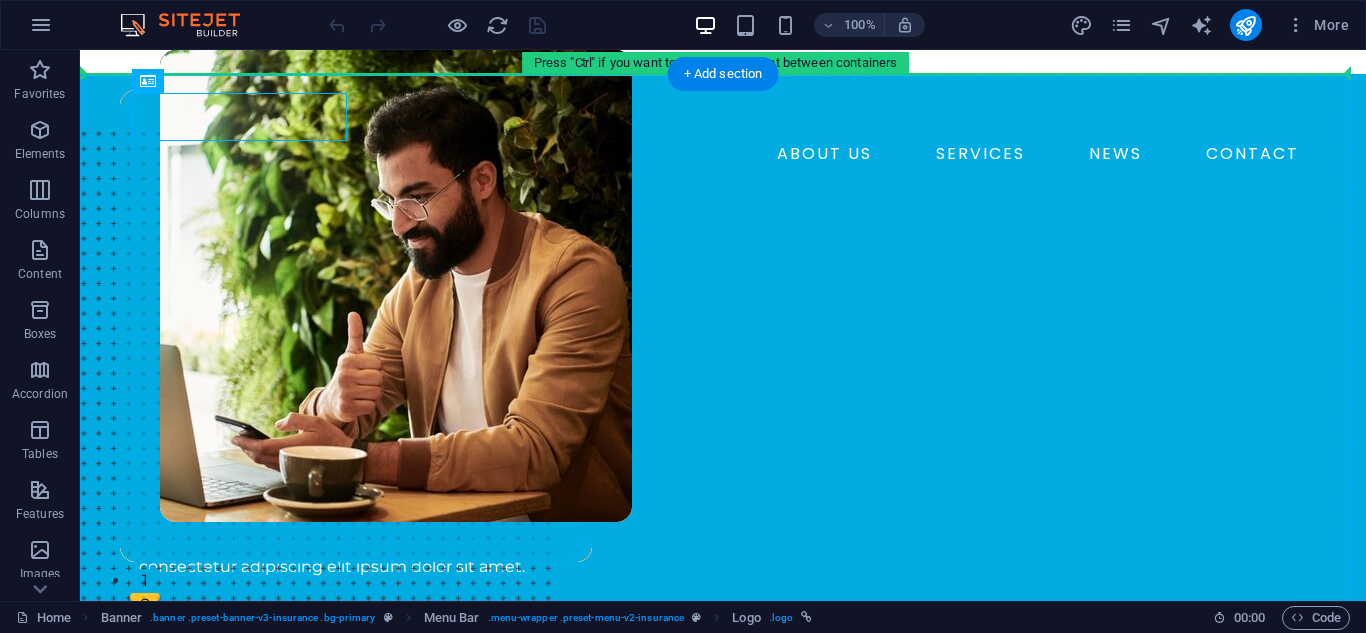 drag, startPoint x: 286, startPoint y: 132, endPoint x: 283, endPoint y: 173, distance: 41.109608 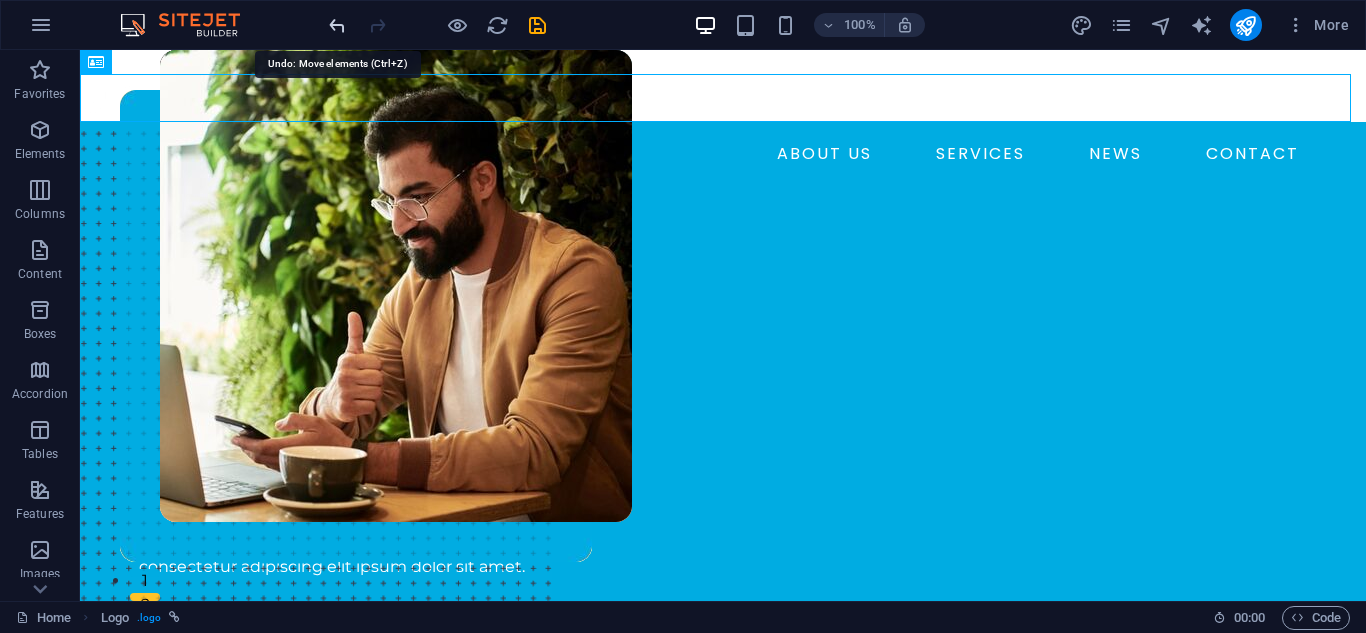 click at bounding box center [337, 25] 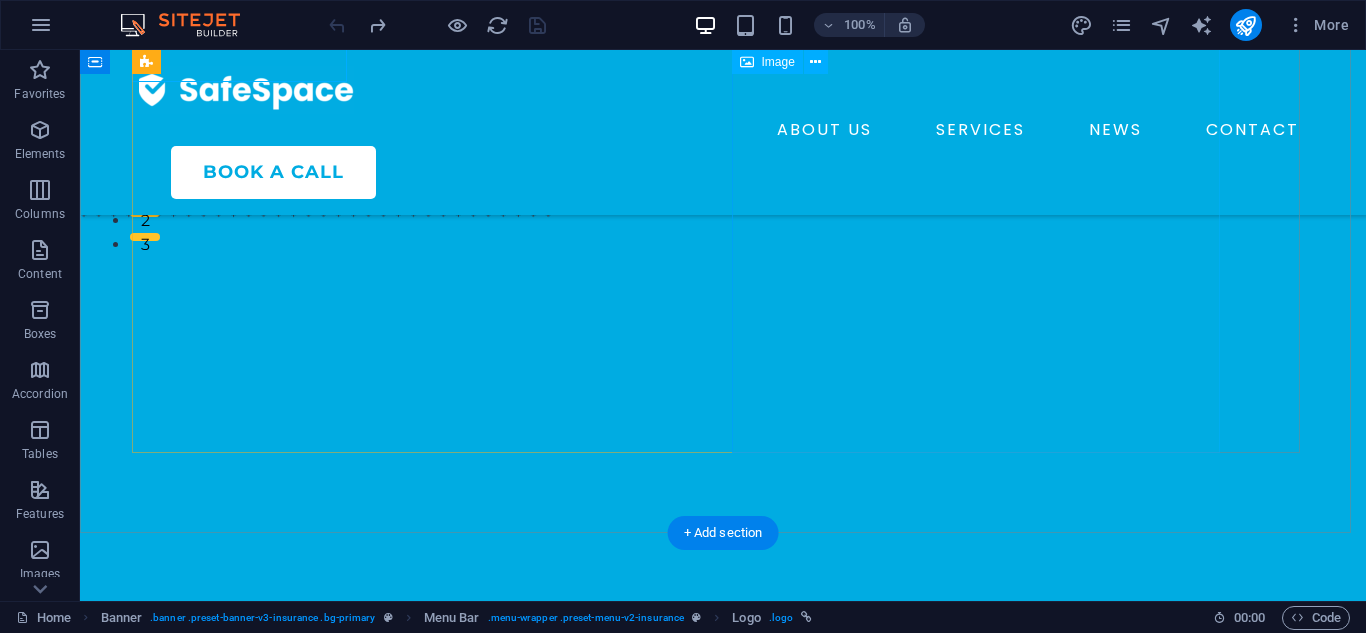 scroll, scrollTop: 400, scrollLeft: 0, axis: vertical 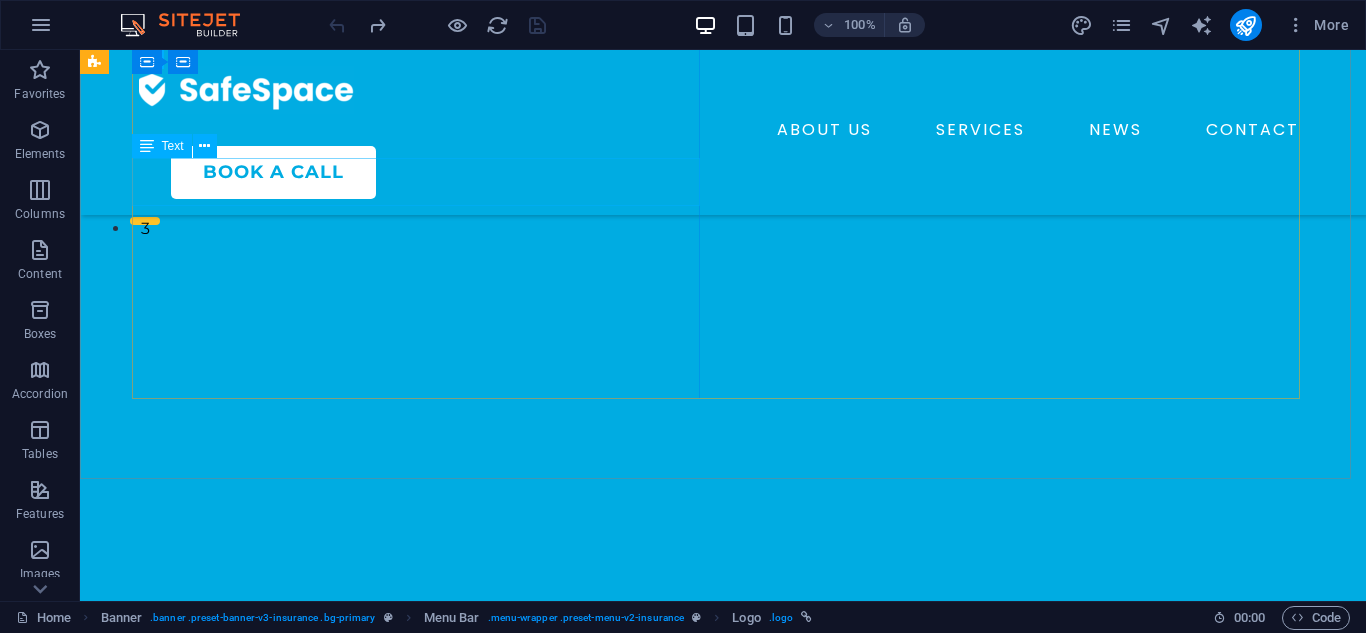 click on "Text" at bounding box center (173, 146) 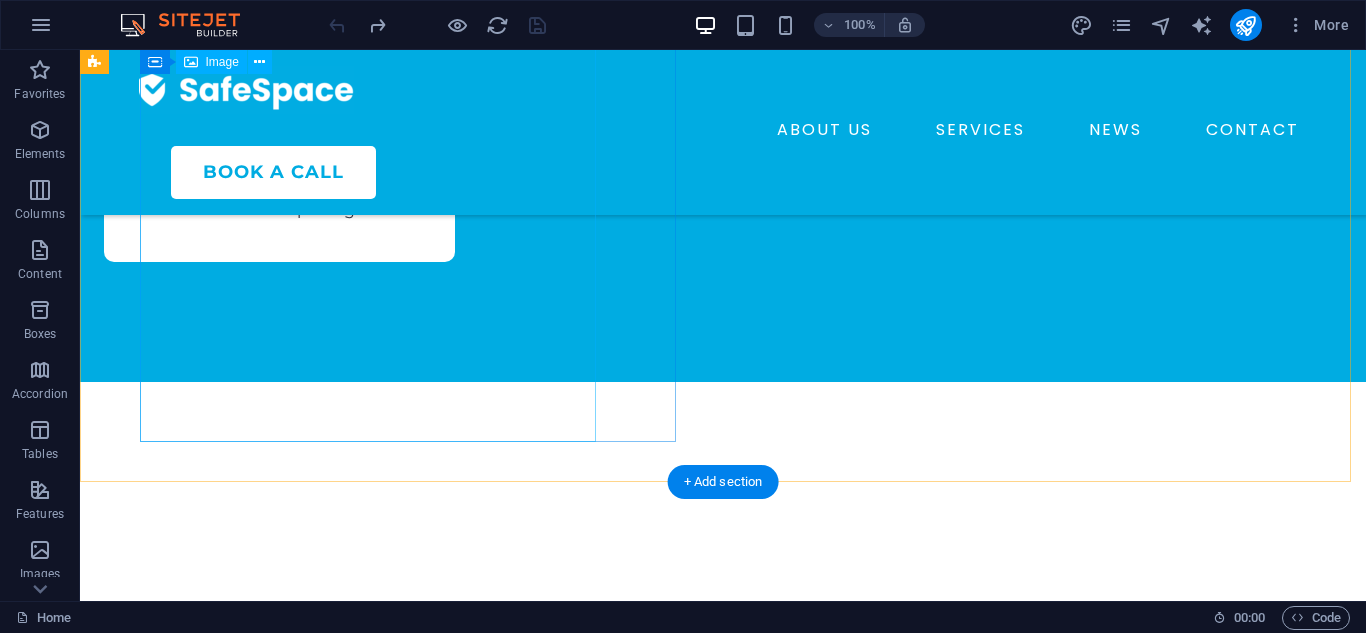 scroll, scrollTop: 4200, scrollLeft: 0, axis: vertical 